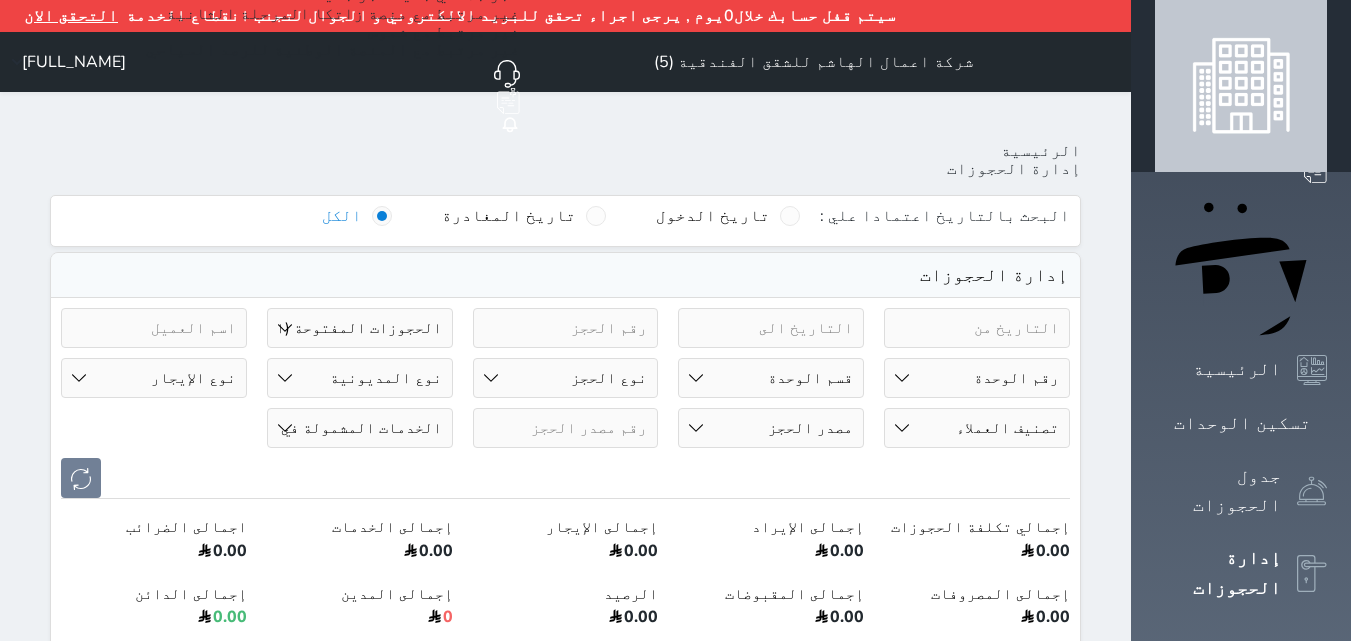 select on "open_all" 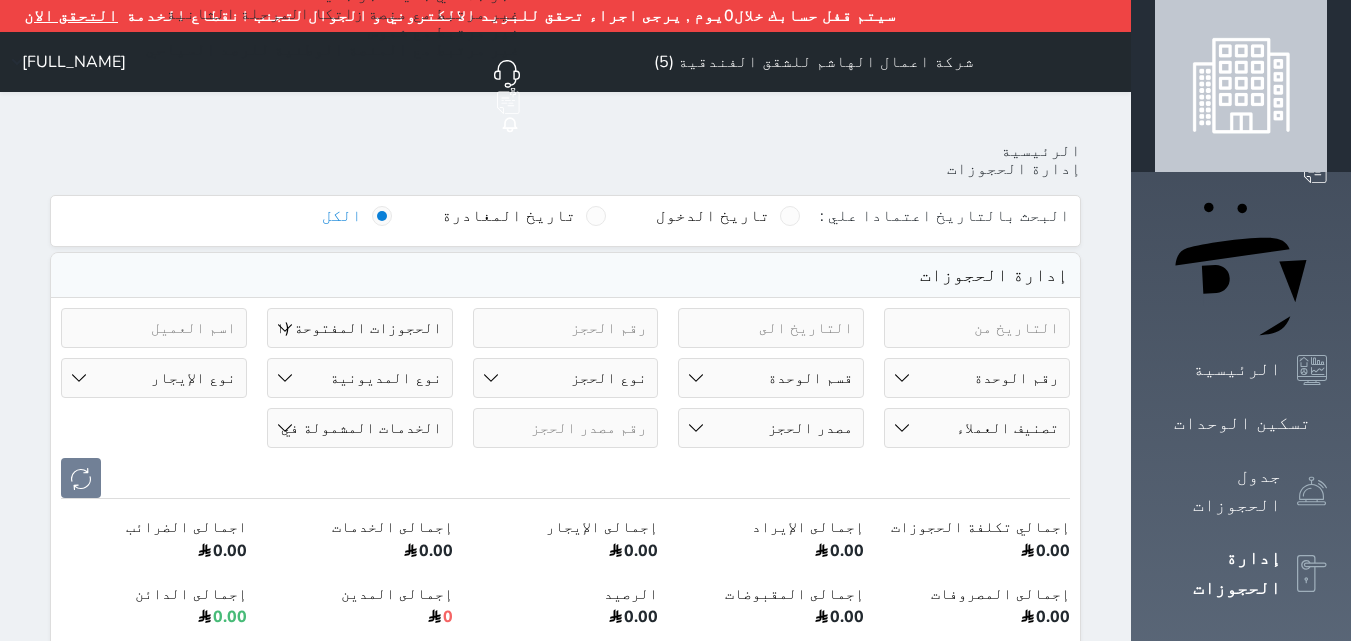 click on "[TEXT]
[TEXT]
[TEXT]
[TEXT]
[TEXT]
[TEXT]
[TEXT]
[TEXT]
[TEXT]
[TEXT]
[TEXT]
[TEXT]
[TEXT]
[TEXT]
[TEXT]
[TEXT]
[TEXT]" at bounding box center (977, 378) 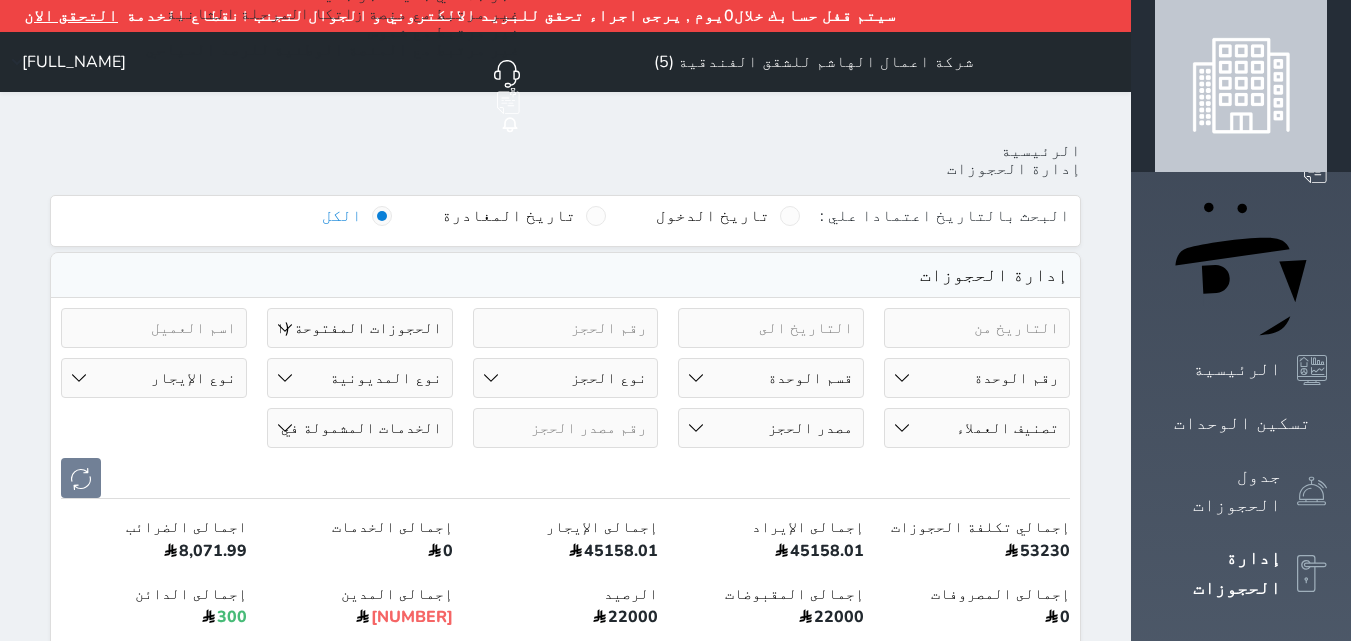 select on "[NUMBER]" 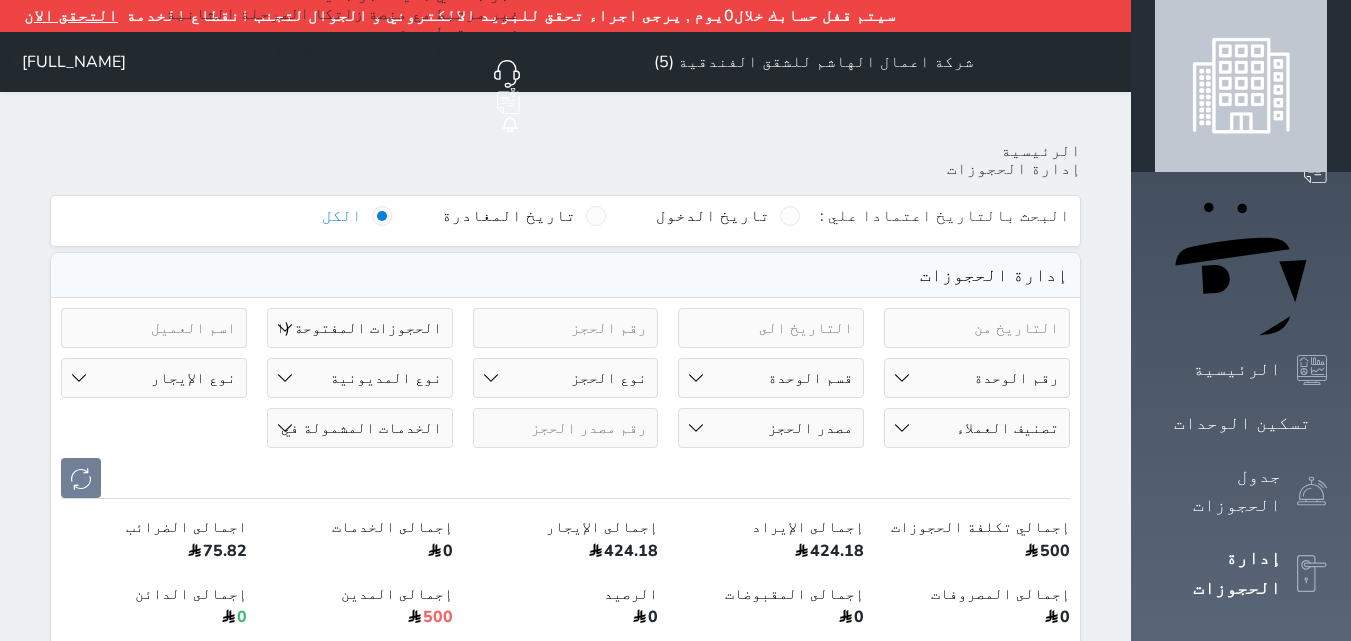 click on "حالة الحجز
الحجوزات المفتوحة (الكل)
الحجوزات المغلقة (الكل)
الحجوزات المفتوحة (مسجل دخول)
الحجوزات المغلقة (تسجيل مغادرة)
الحجوزات لم تسجل دخول
الحجوزات المؤكدة (الكل)
الحجوزات الملغية
الحجوزات المنتهية مهلة دفعها
حجوزات بانتظار الدفع" at bounding box center (360, 328) 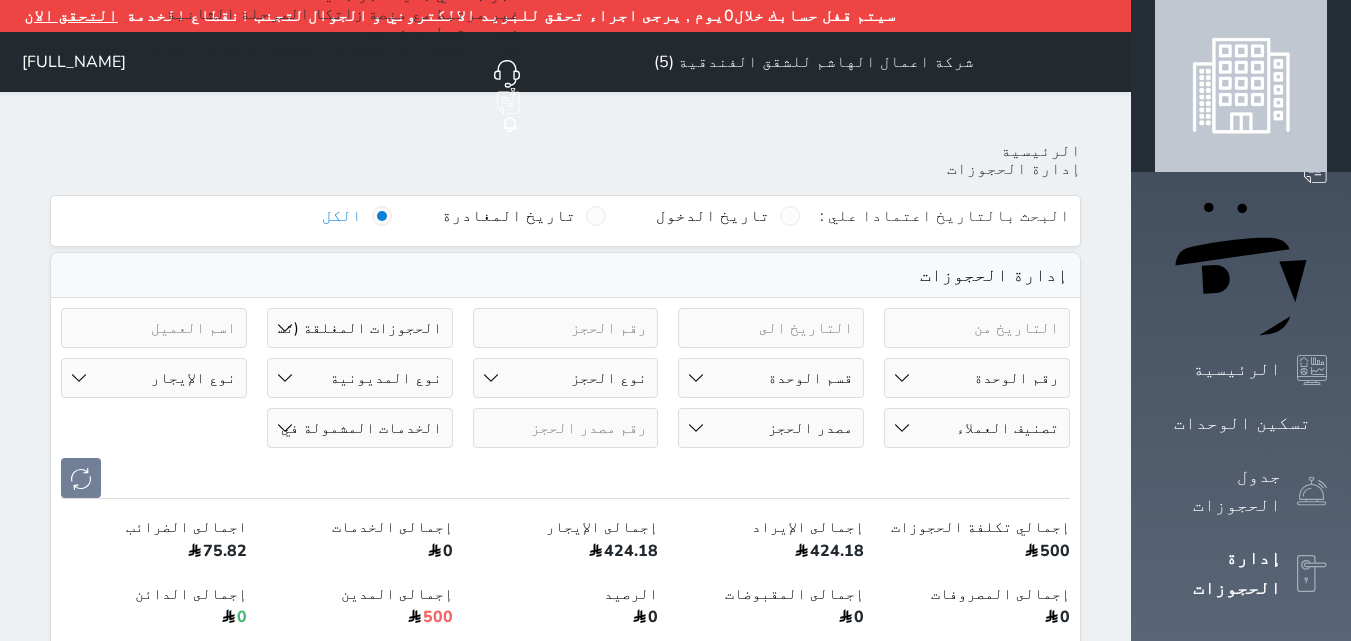 click on "حالة الحجز
الحجوزات المفتوحة (الكل)
الحجوزات المغلقة (الكل)
الحجوزات المفتوحة (مسجل دخول)
الحجوزات المغلقة (تسجيل مغادرة)
الحجوزات لم تسجل دخول
الحجوزات المؤكدة (الكل)
الحجوزات الملغية
الحجوزات المنتهية مهلة دفعها
حجوزات بانتظار الدفع" at bounding box center [360, 328] 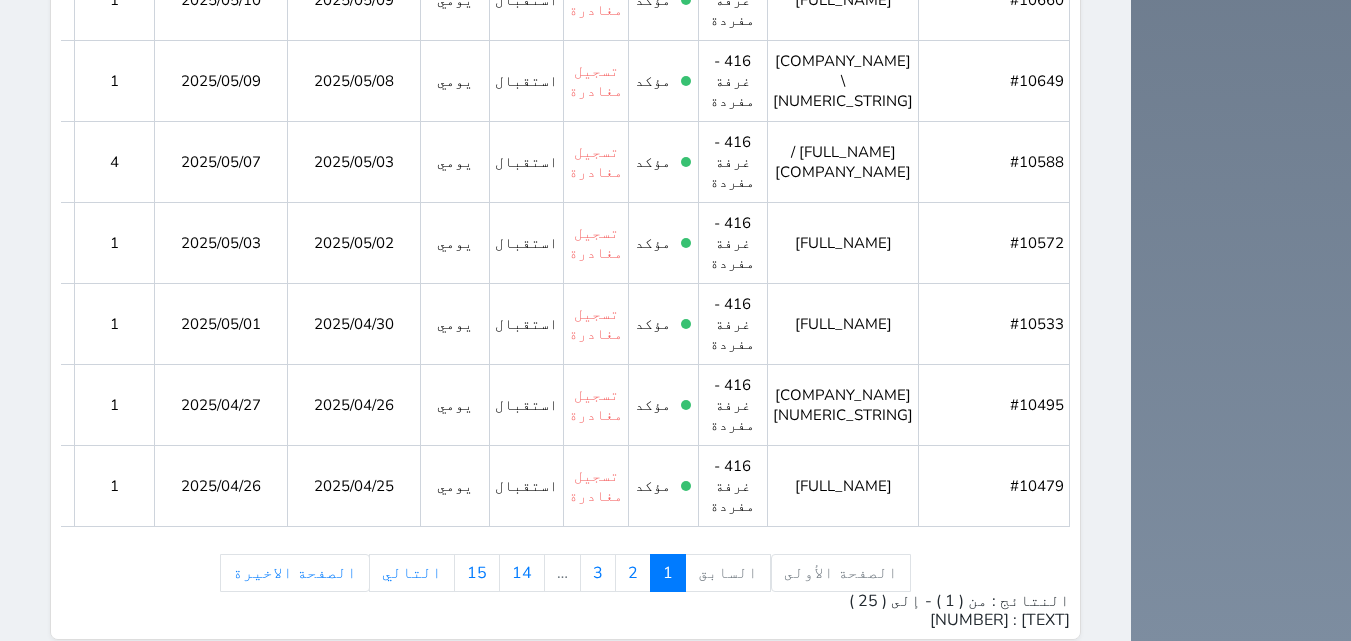 scroll, scrollTop: 2316, scrollLeft: 0, axis: vertical 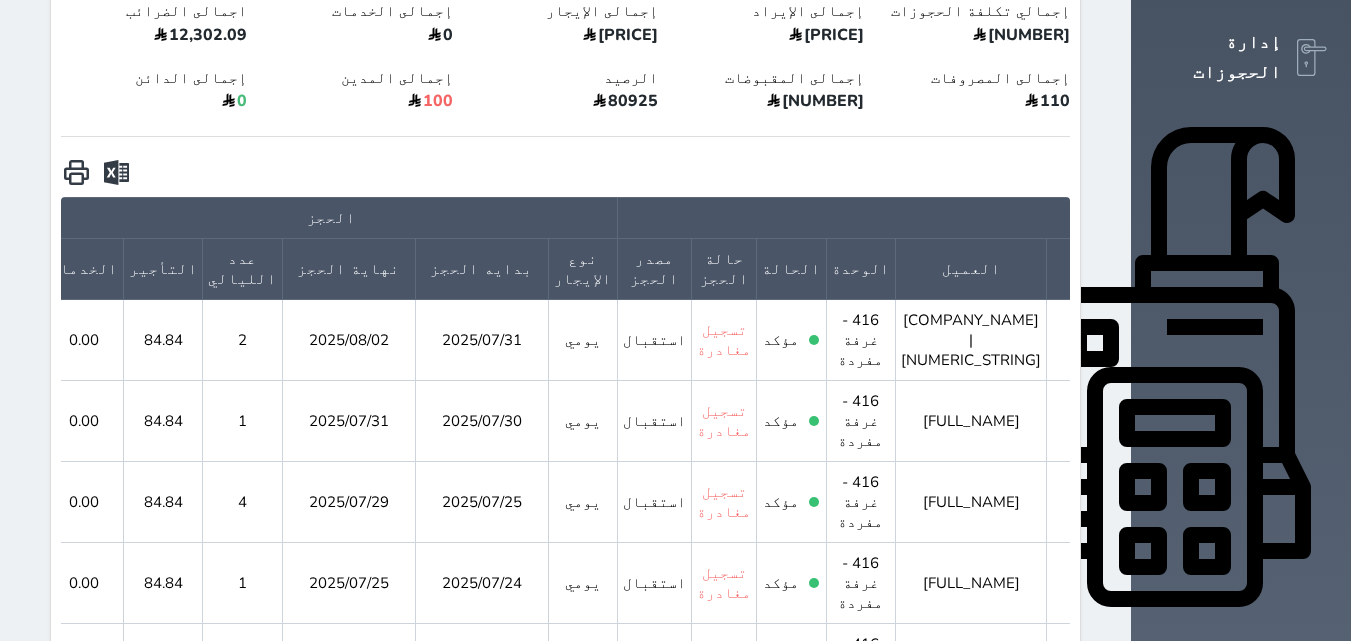 click 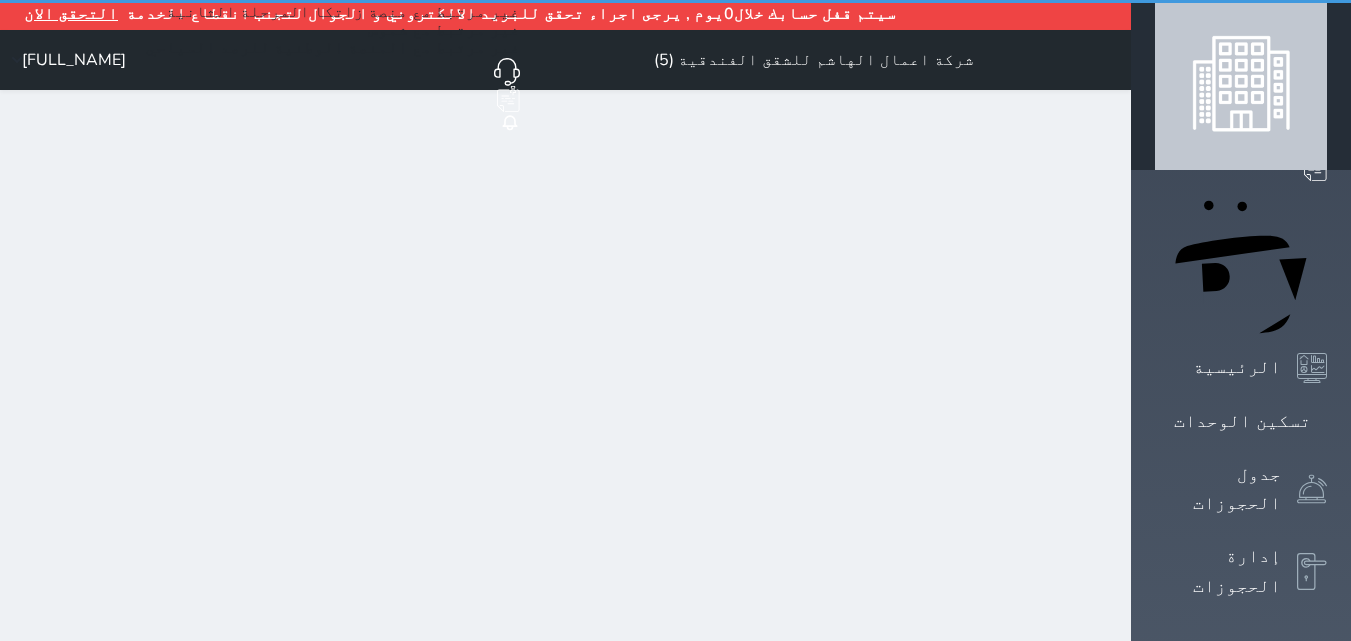 scroll, scrollTop: 0, scrollLeft: 0, axis: both 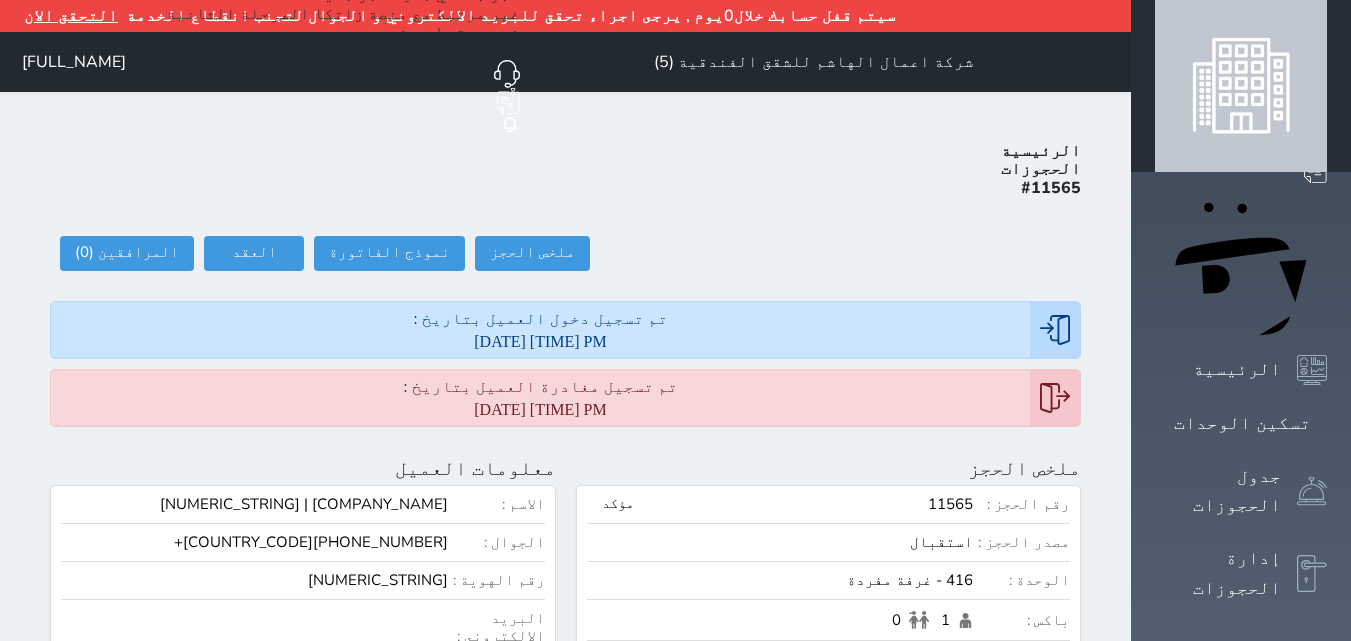 click on "[NUMERIC_STRING]" at bounding box center (254, 580) 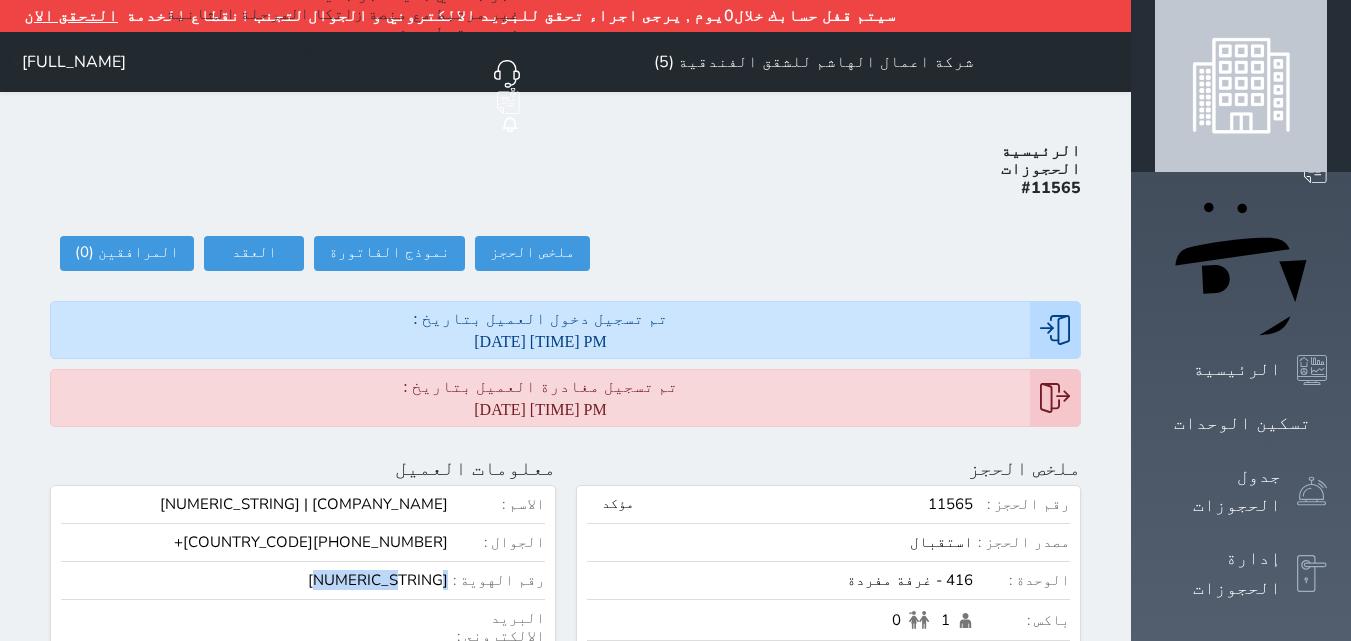 click on "[NUMERIC_STRING]" at bounding box center [254, 580] 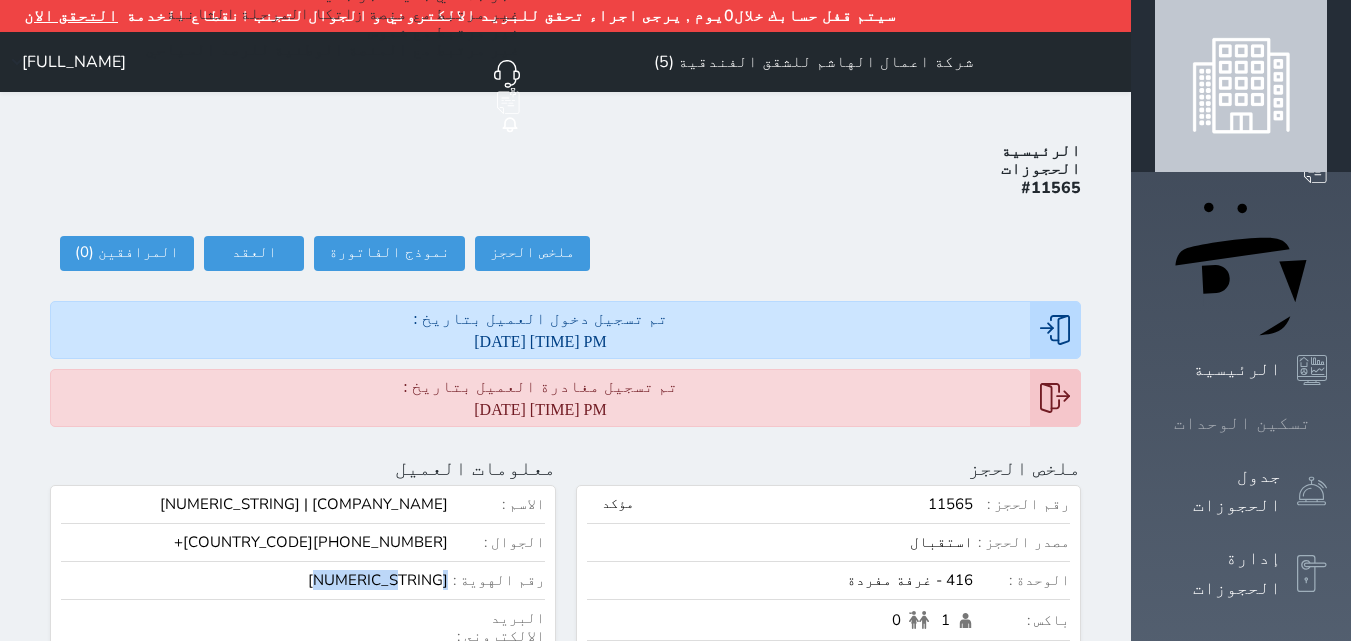 click 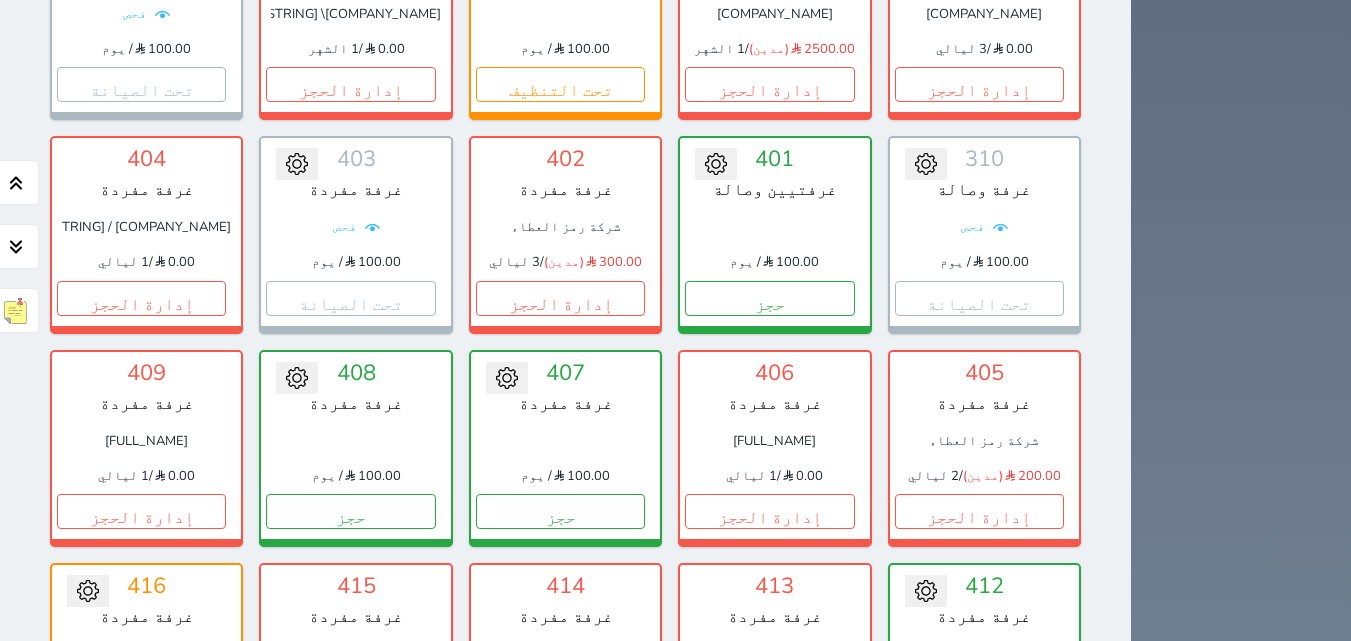scroll, scrollTop: 1510, scrollLeft: 0, axis: vertical 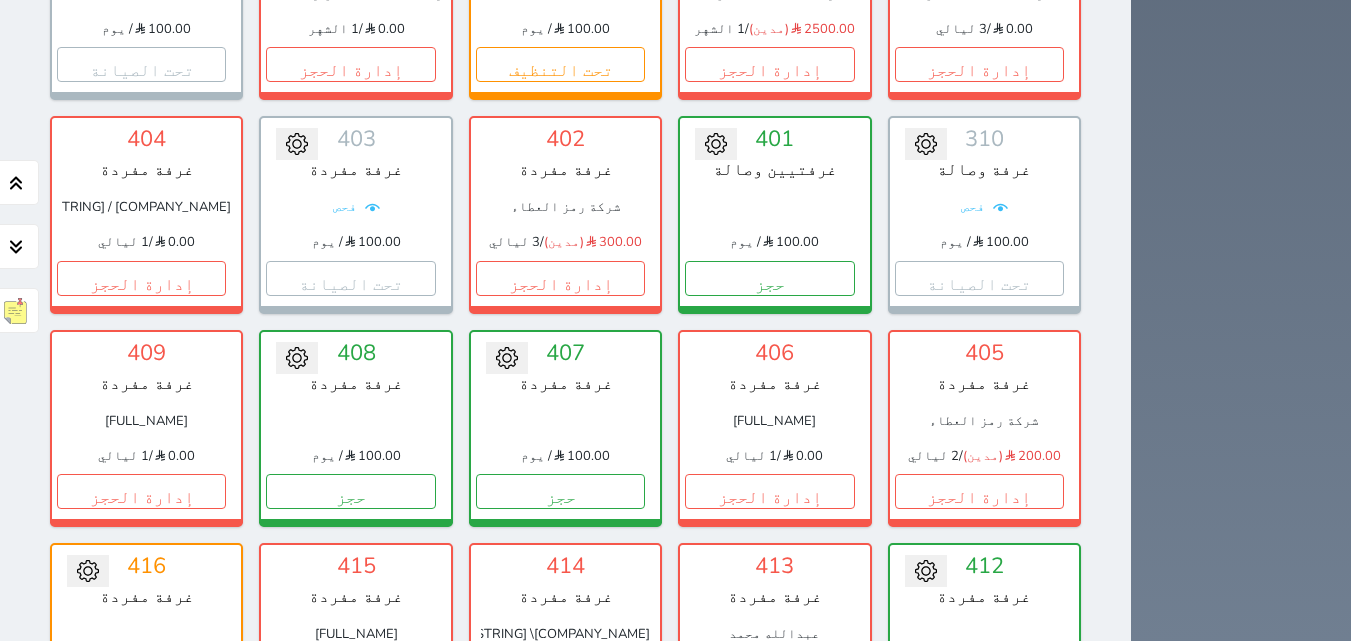 click on "تحت التنظيف" at bounding box center (141, 705) 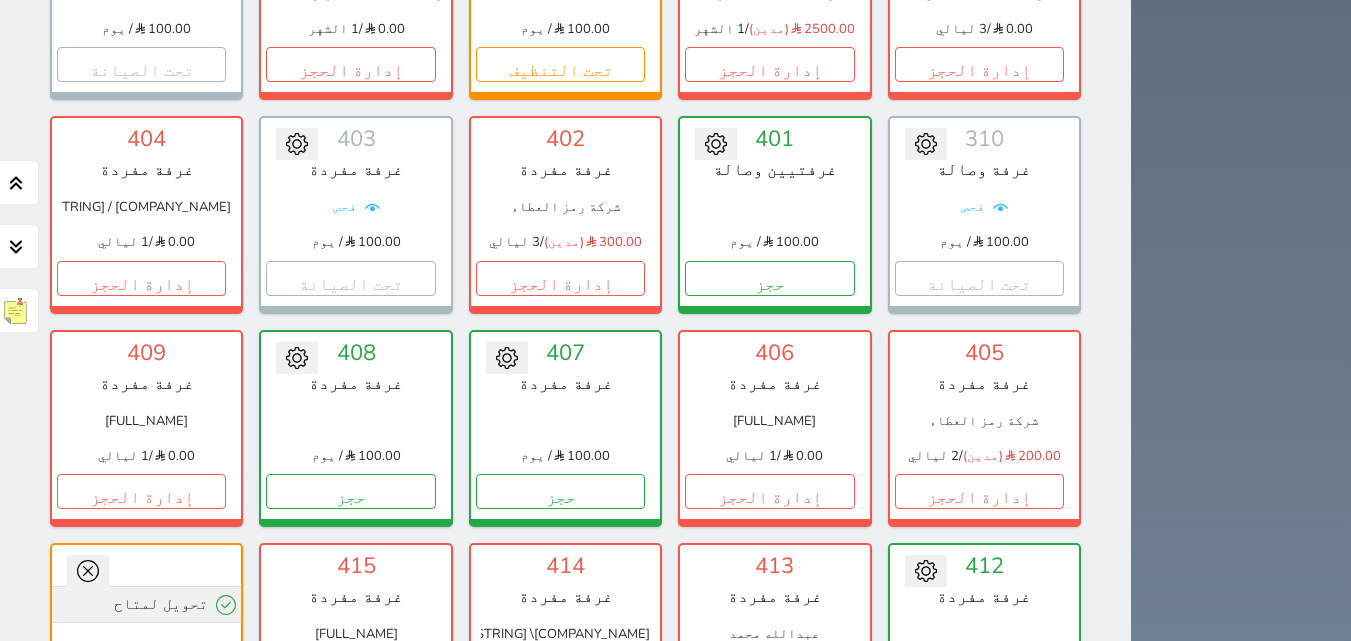 click on "تحويل لمتاح" at bounding box center [146, 604] 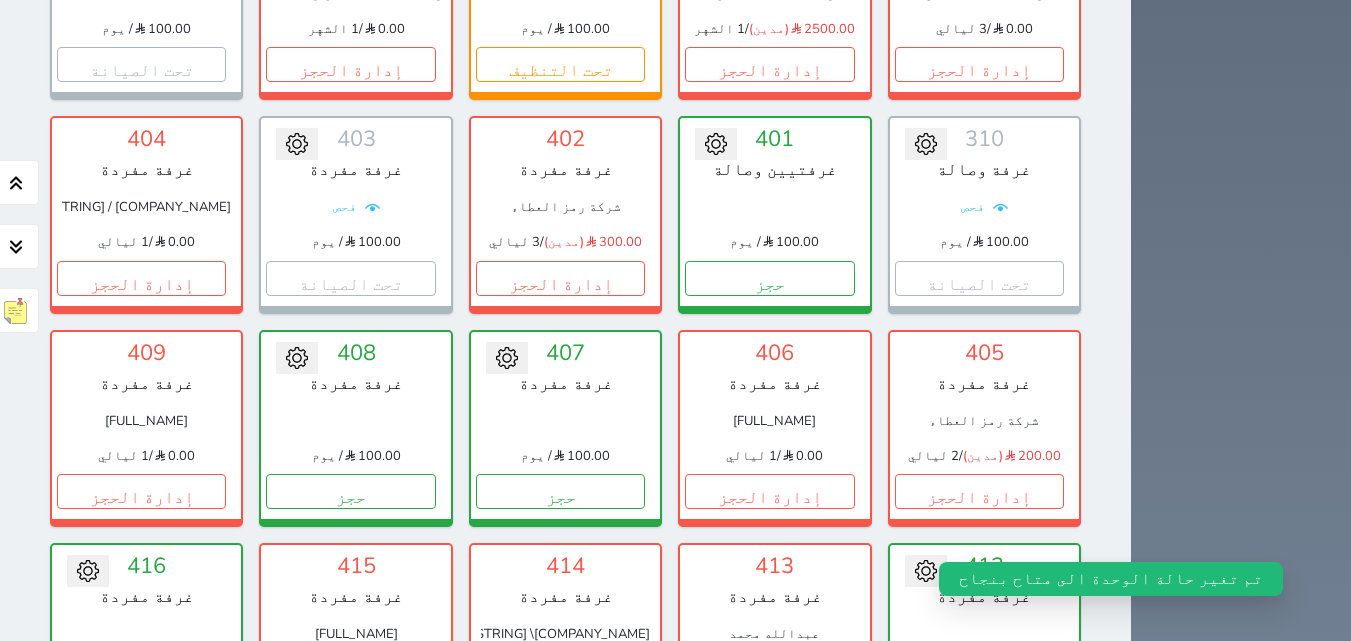 click on "حجز" at bounding box center [141, 705] 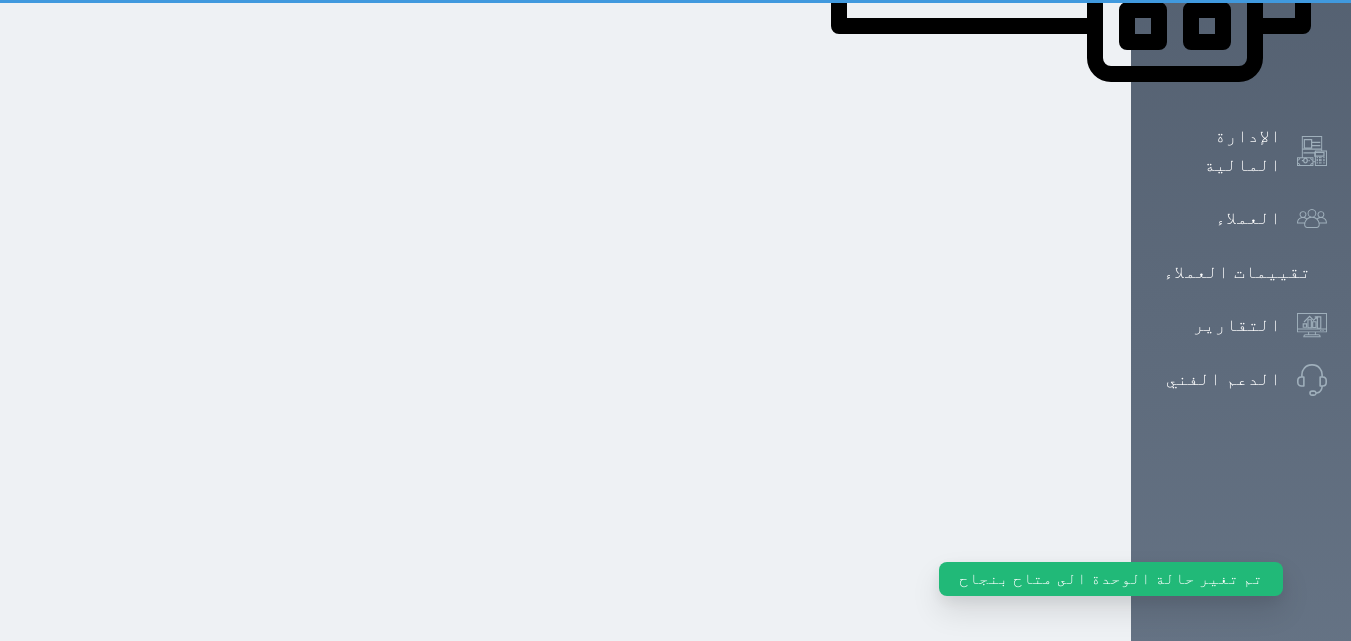 select on "1" 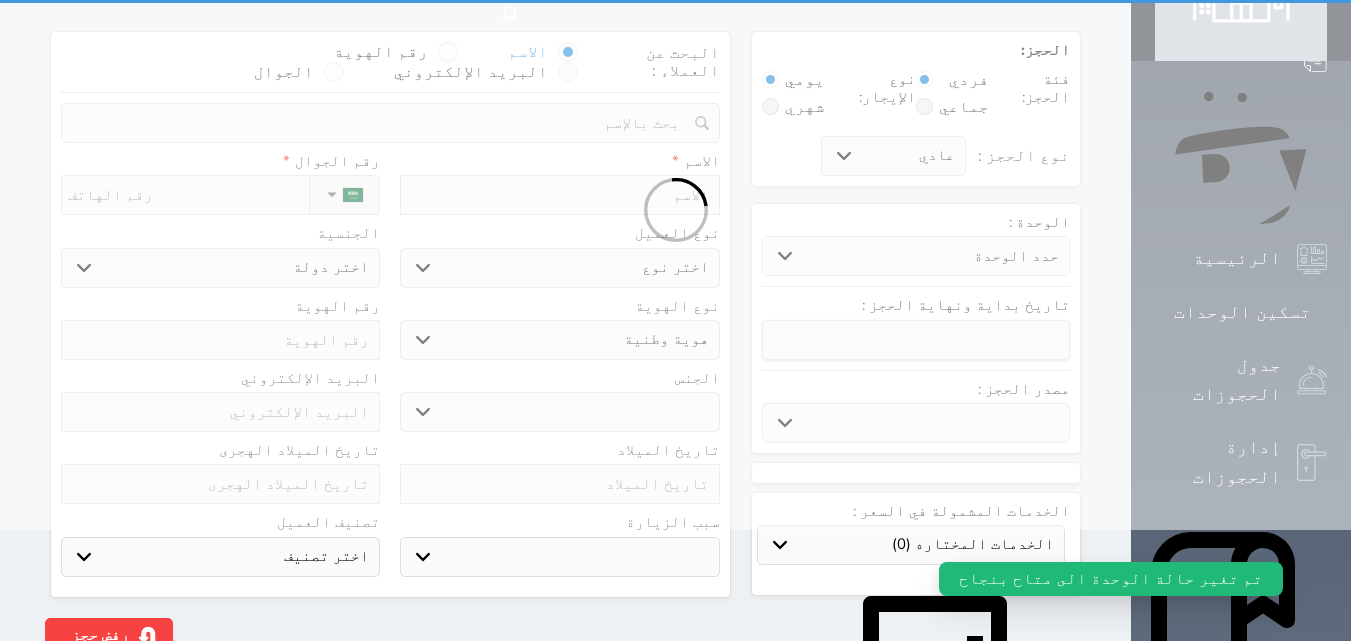 select 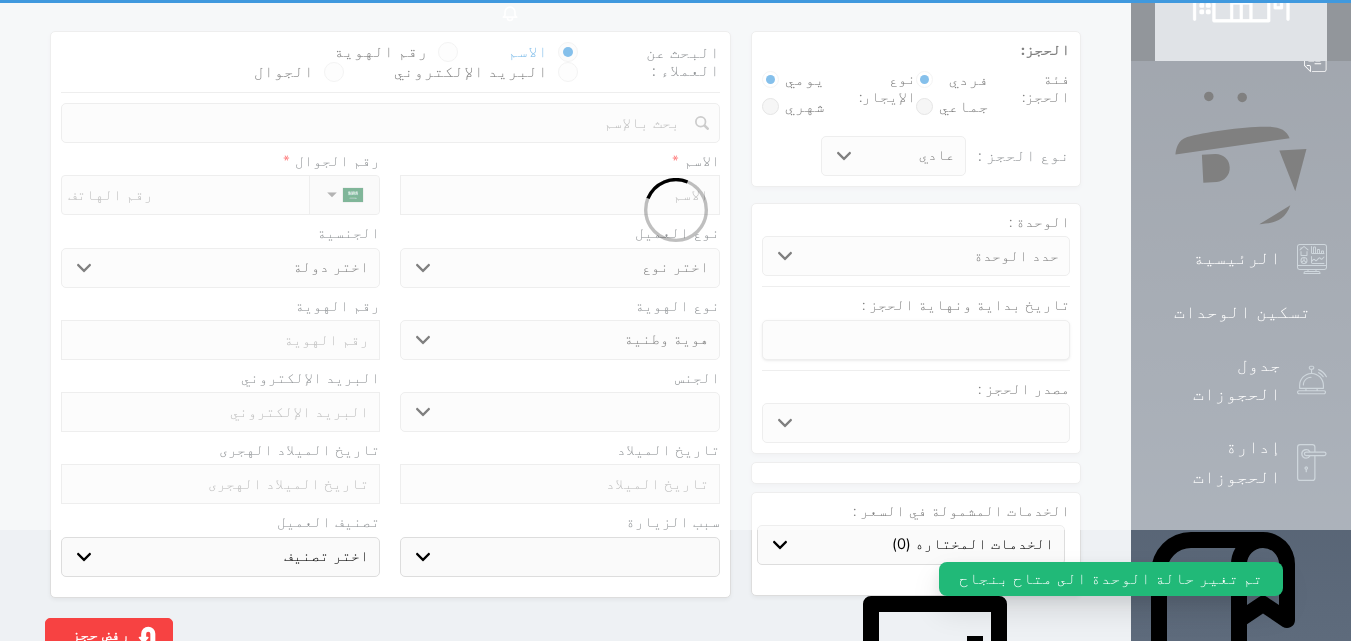 select 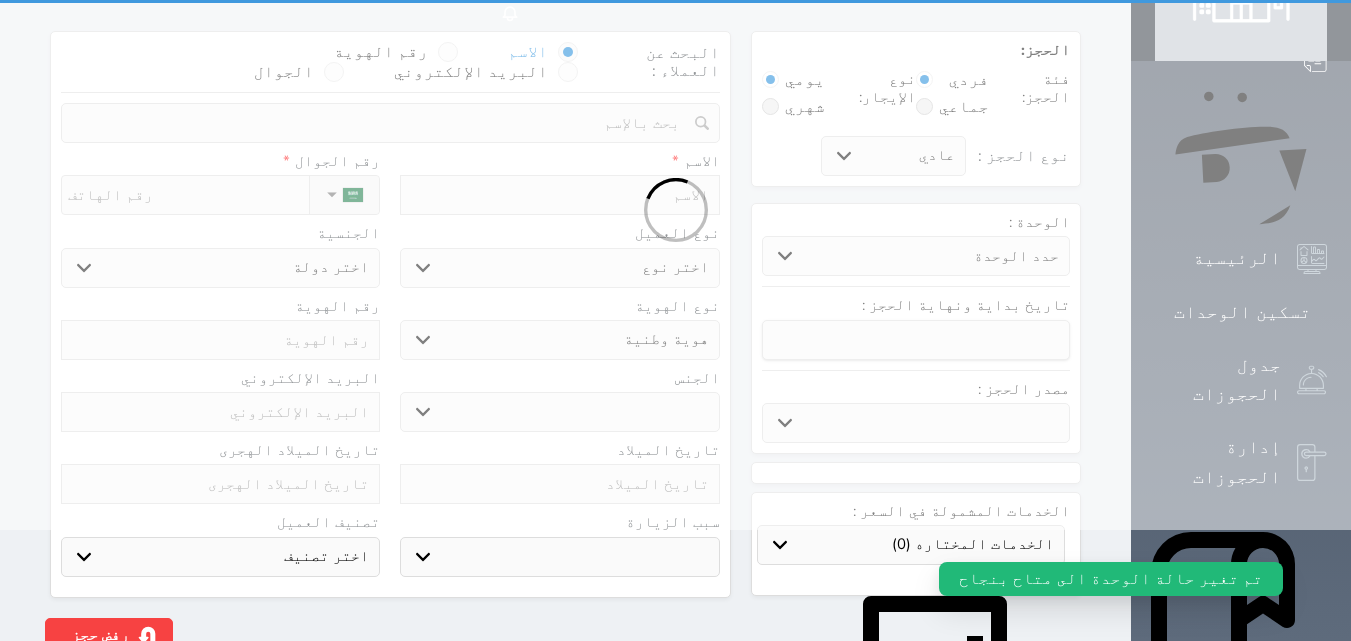 select 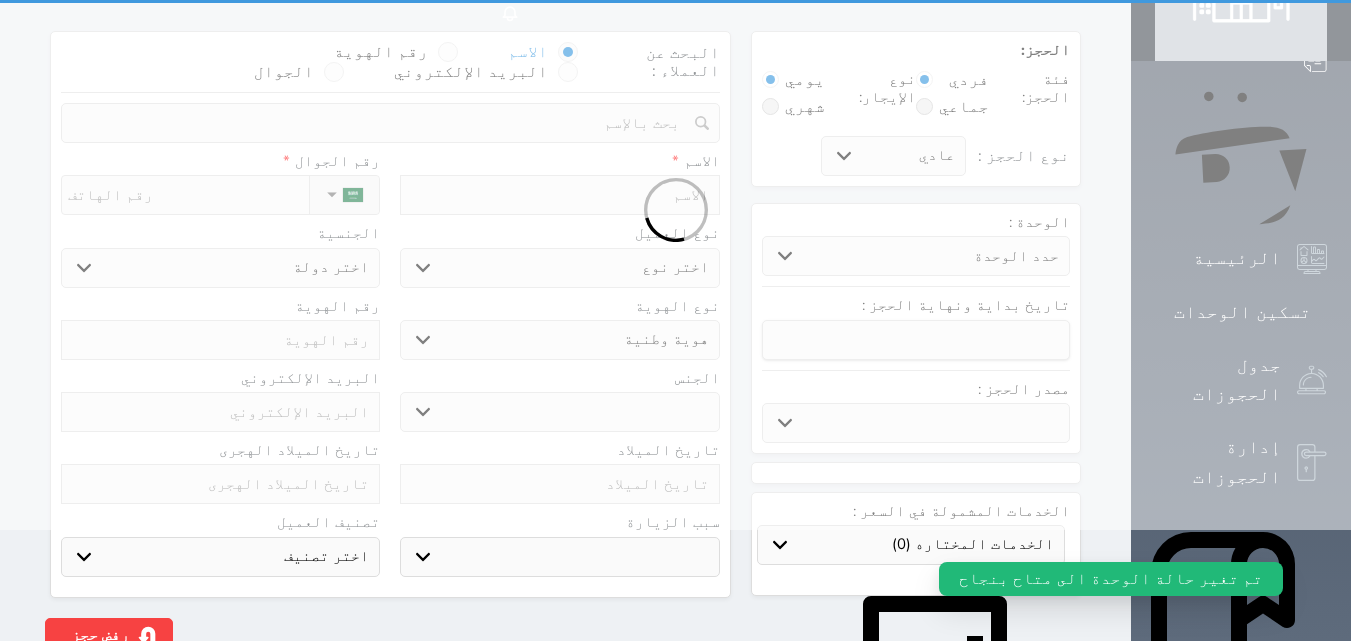 select 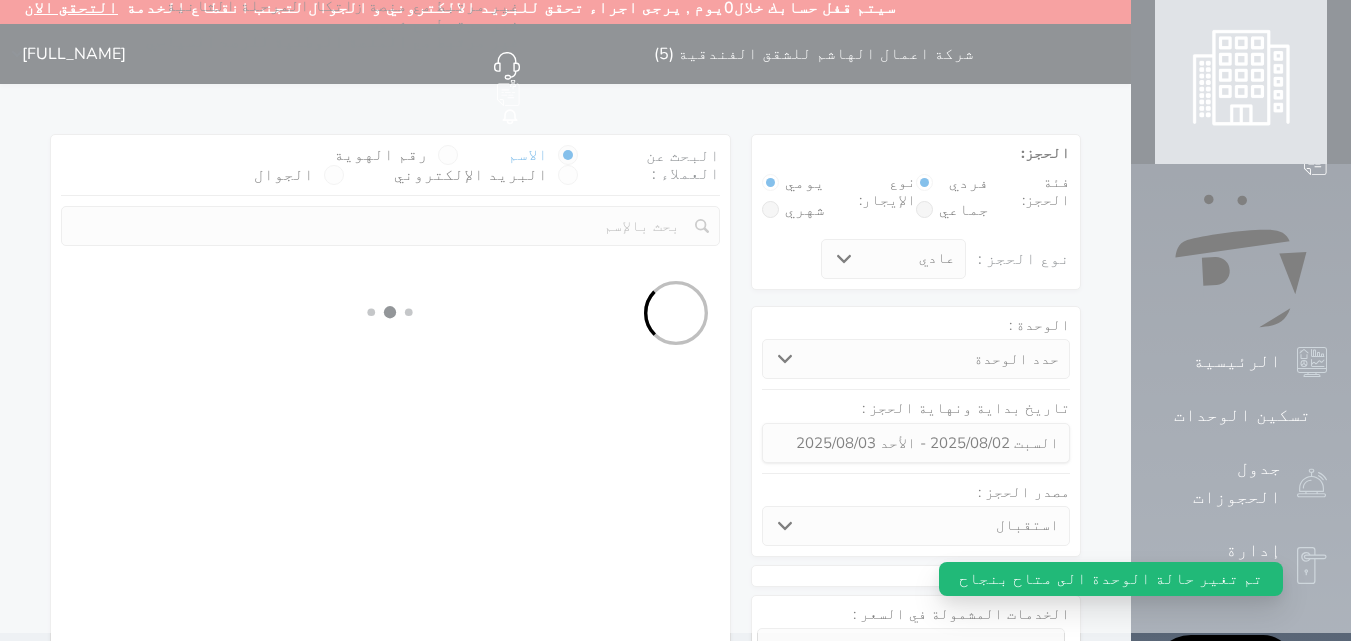 scroll, scrollTop: 0, scrollLeft: 0, axis: both 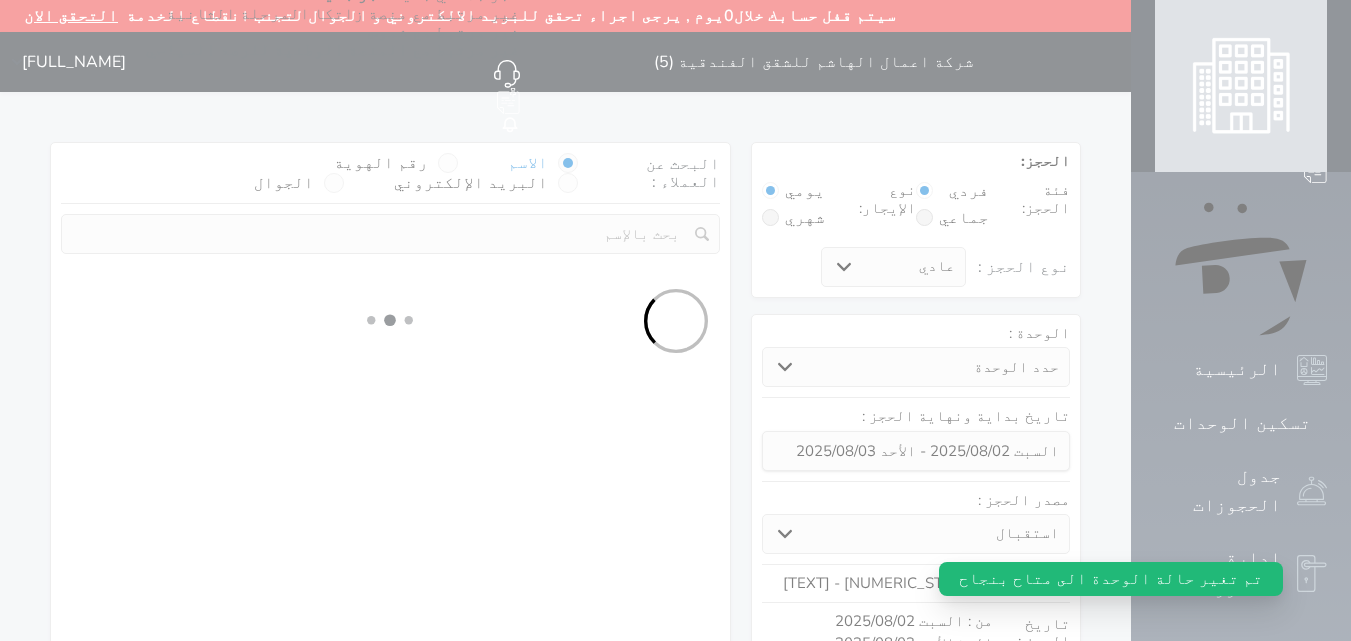 select 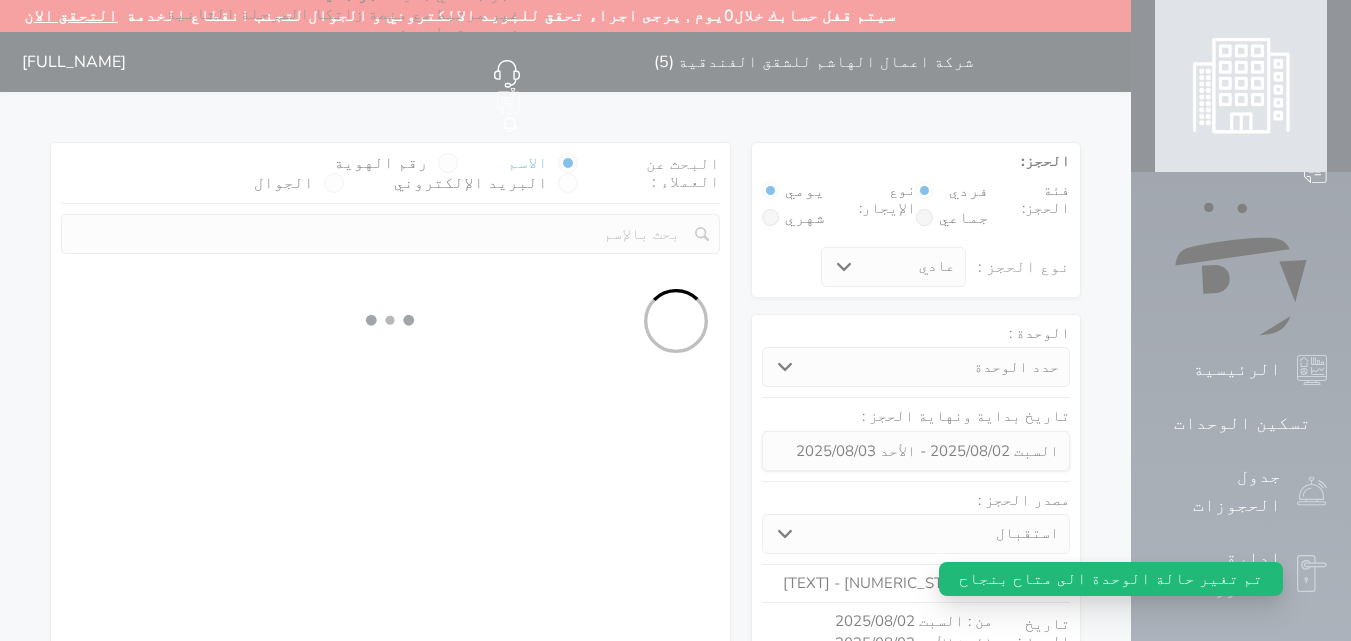 select on "113" 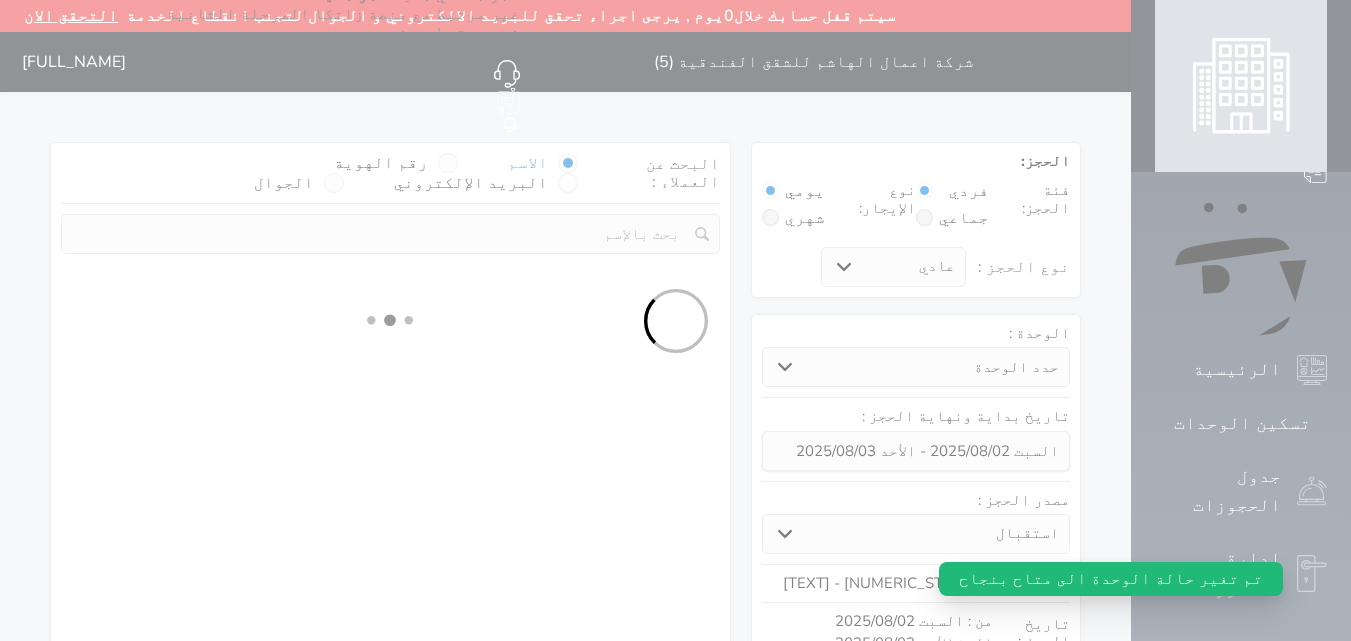 select on "1" 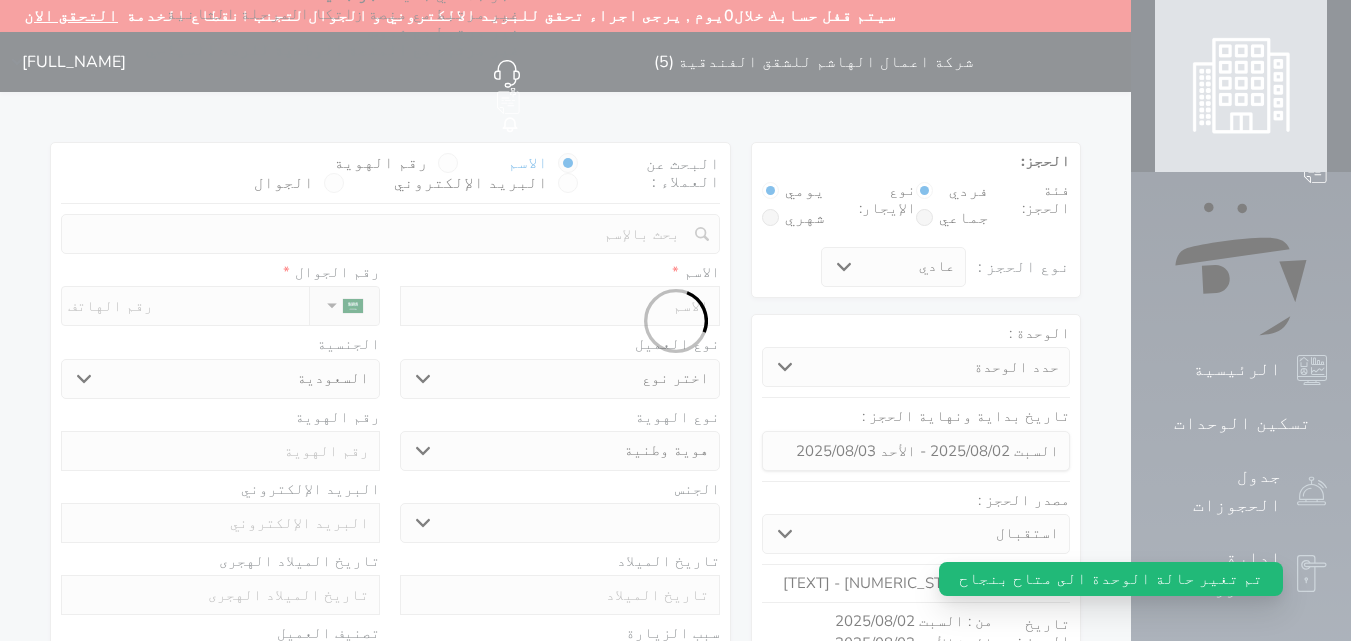 select 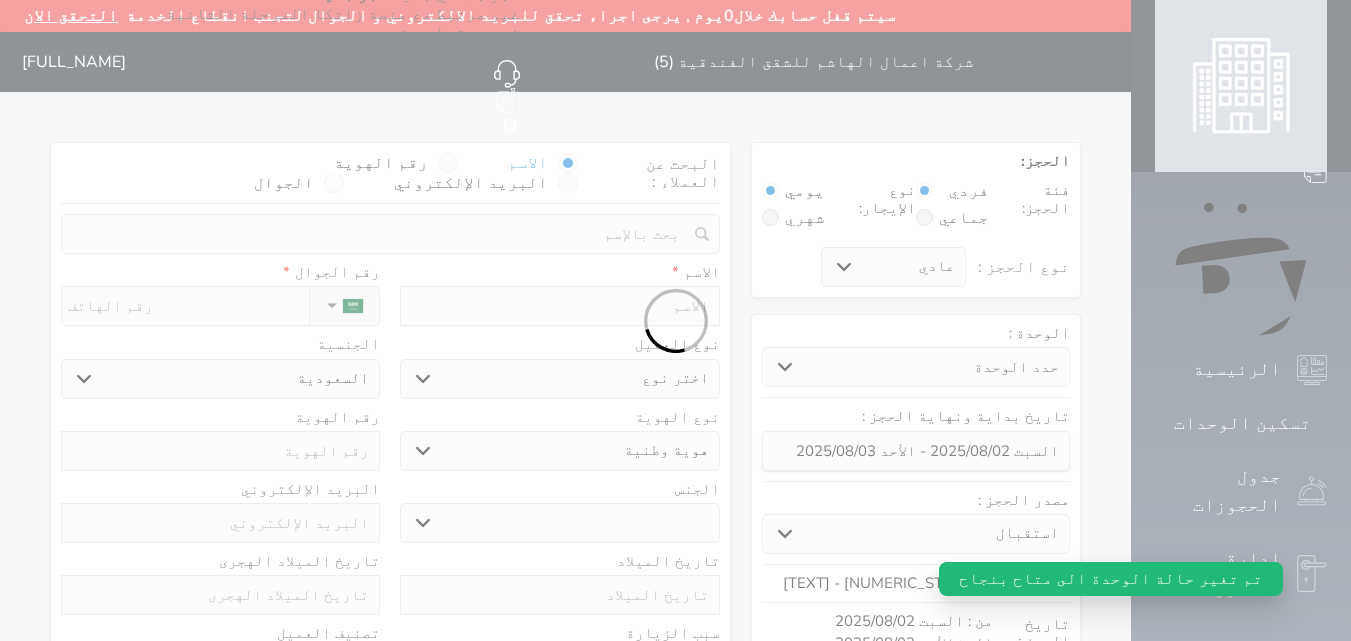 select on "1" 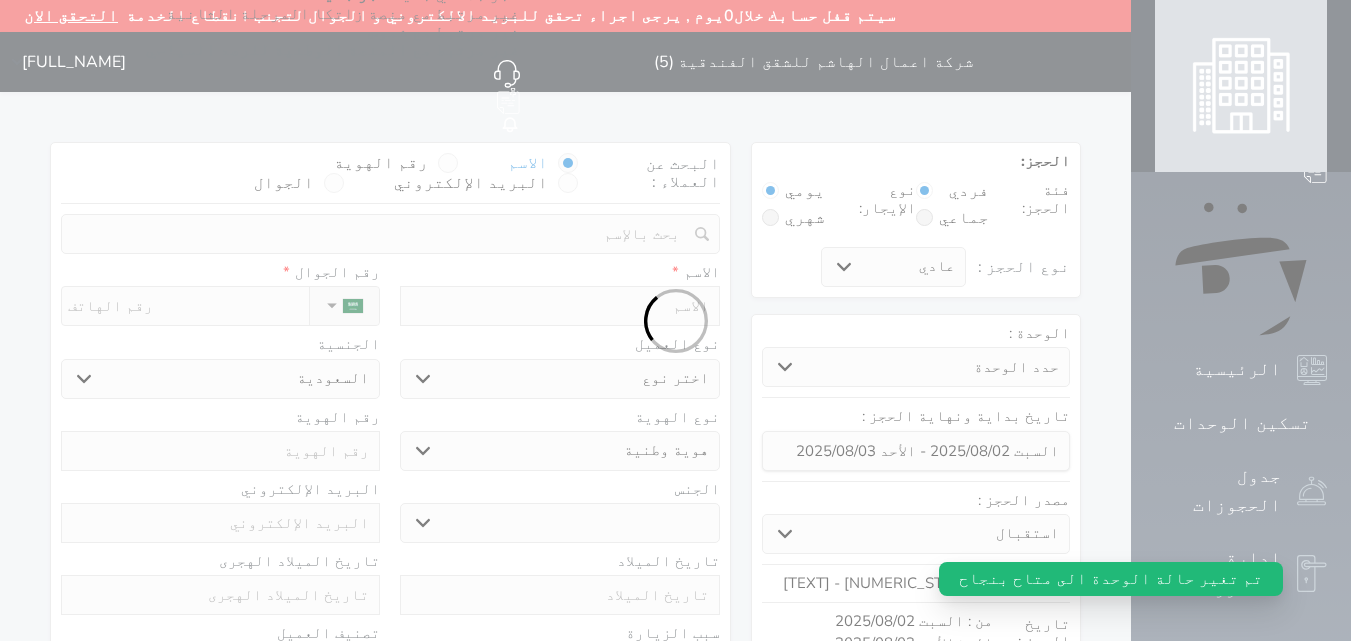 select on "7" 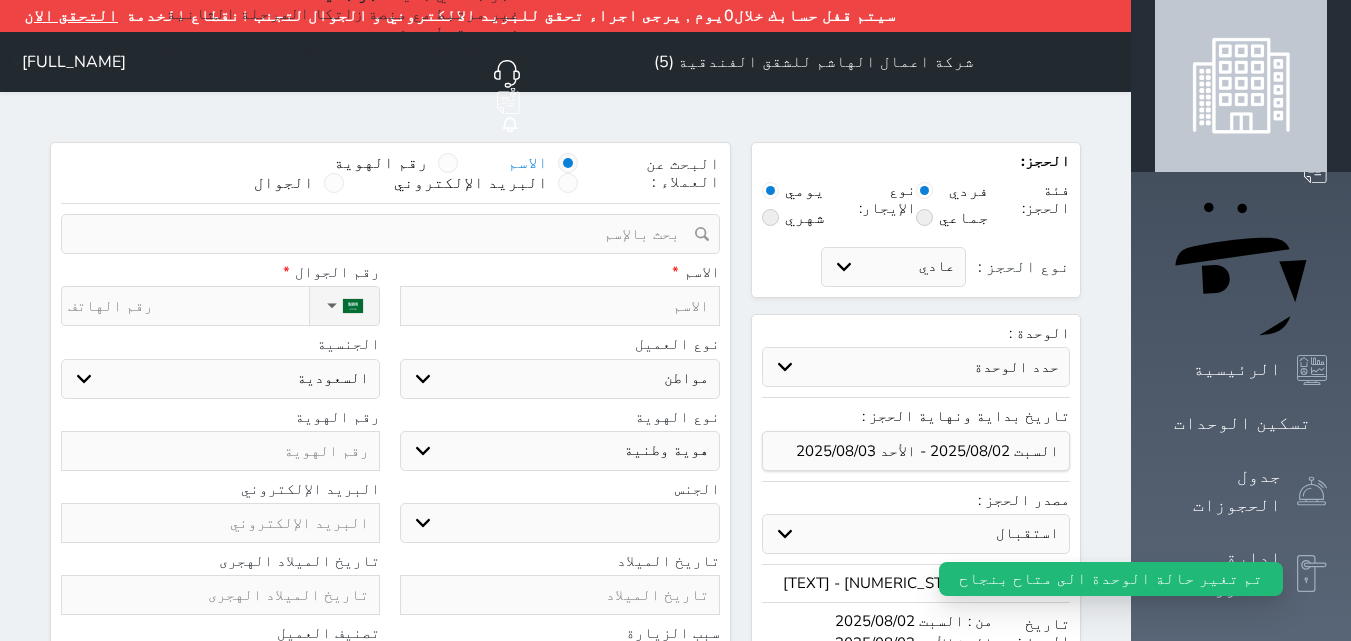 click on "رقم الهوية" at bounding box center (381, 163) 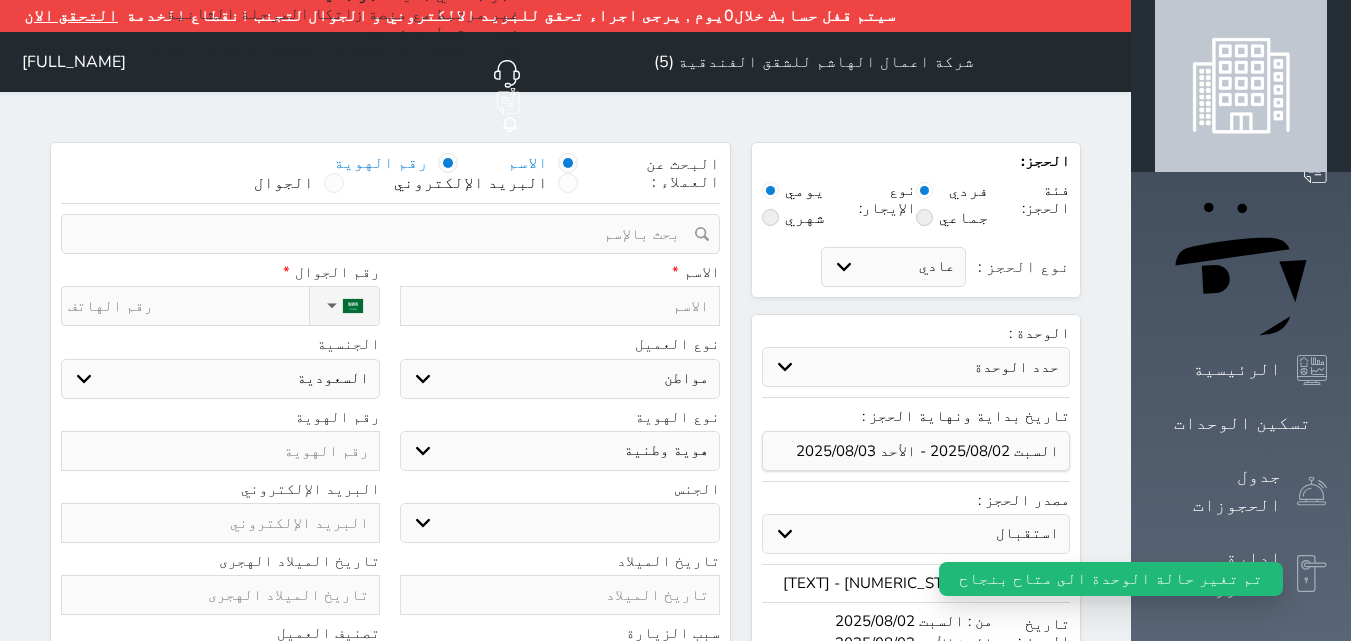 select 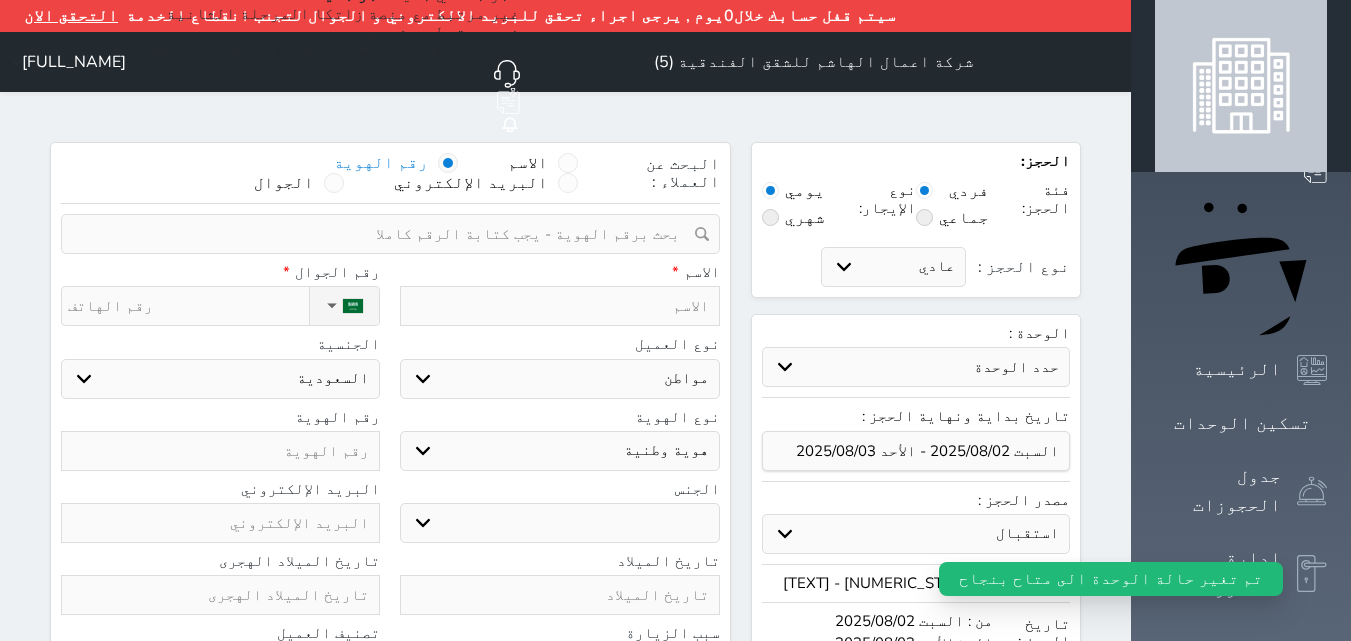 paste on "[NUMERIC_STRING]" 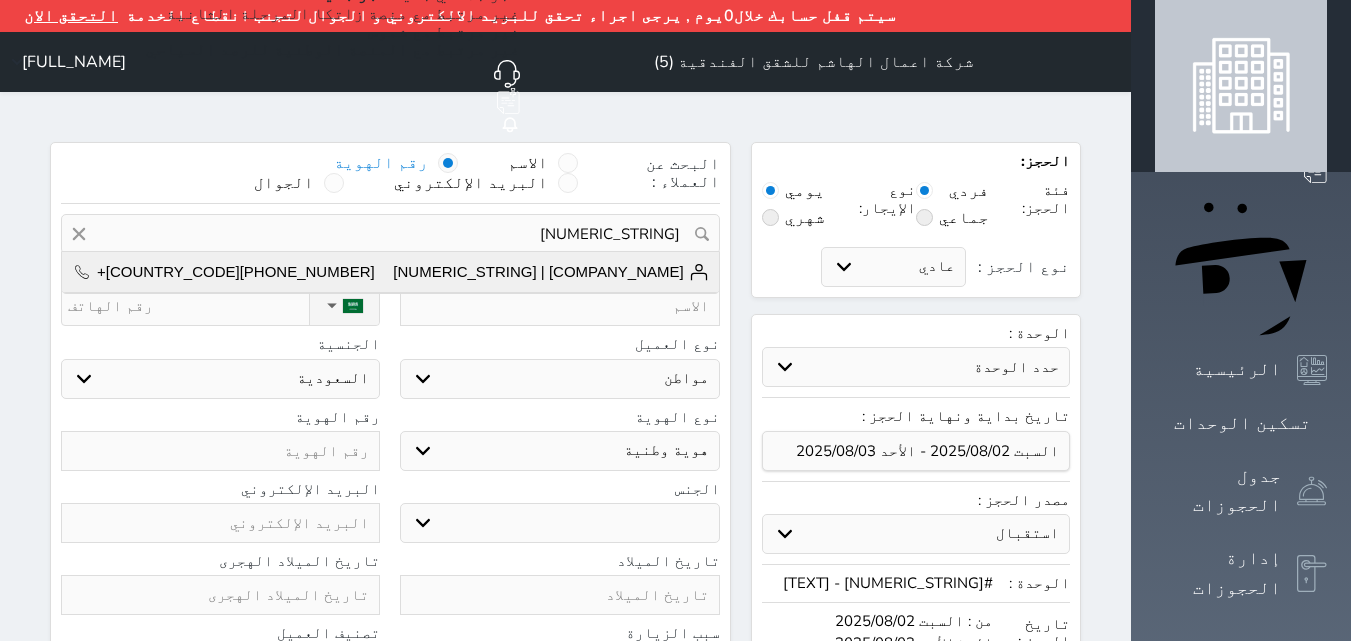 click on "[COMPANY_NAME] | [NUMERIC_STRING]" at bounding box center [550, 272] 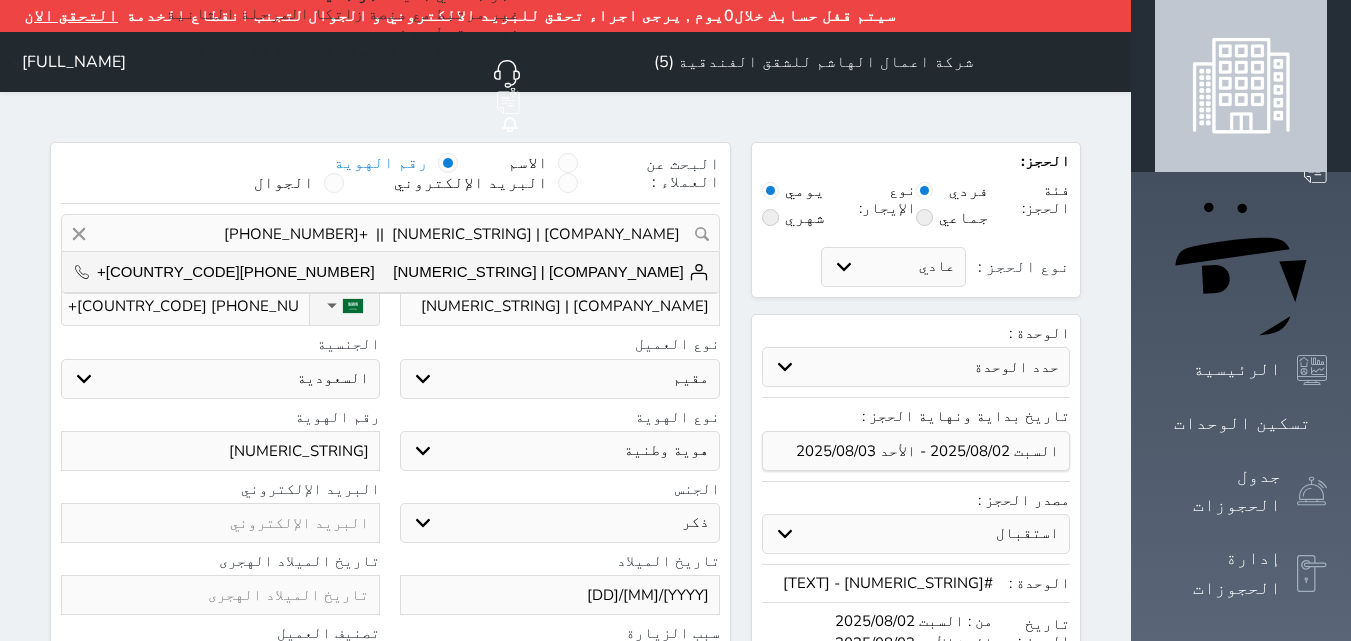 select on "315" 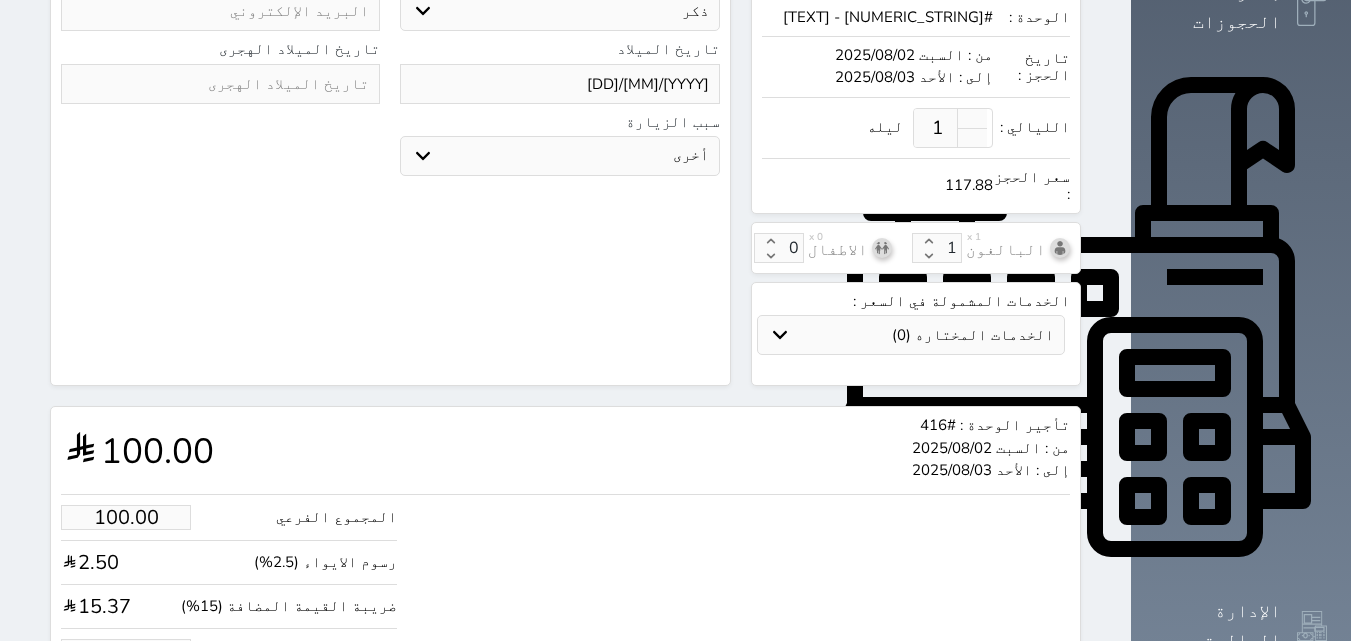scroll, scrollTop: 624, scrollLeft: 0, axis: vertical 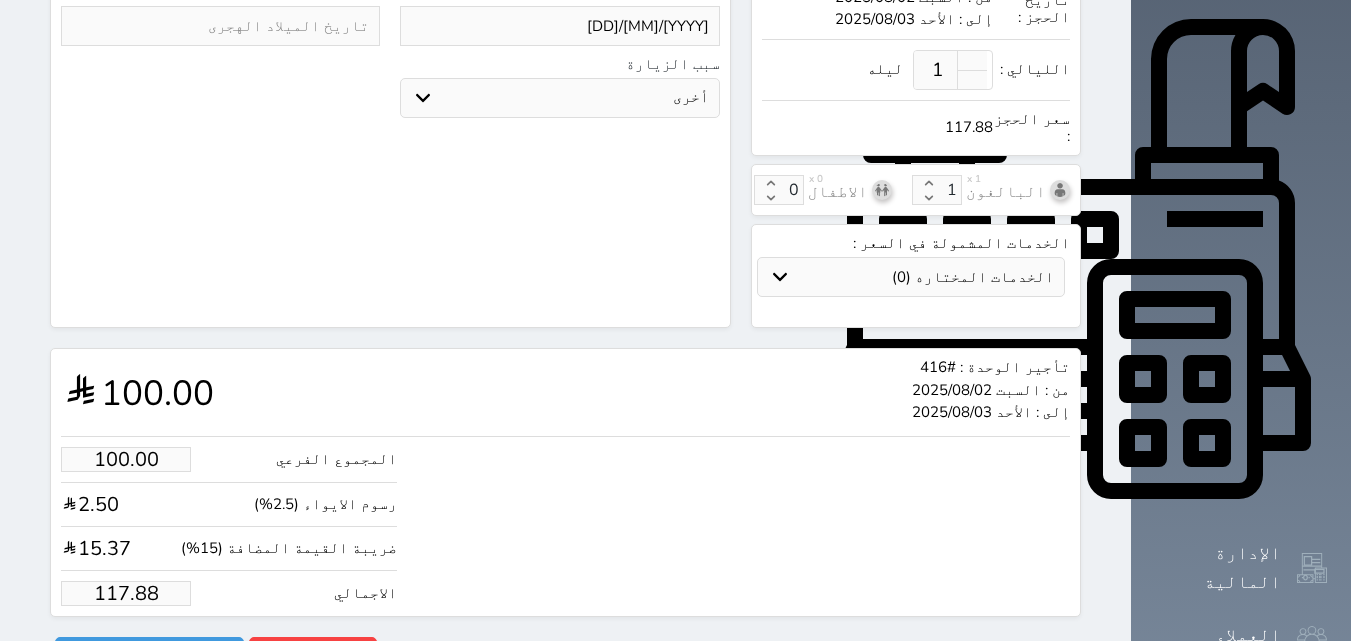 click on "117.88" at bounding box center (126, 593) 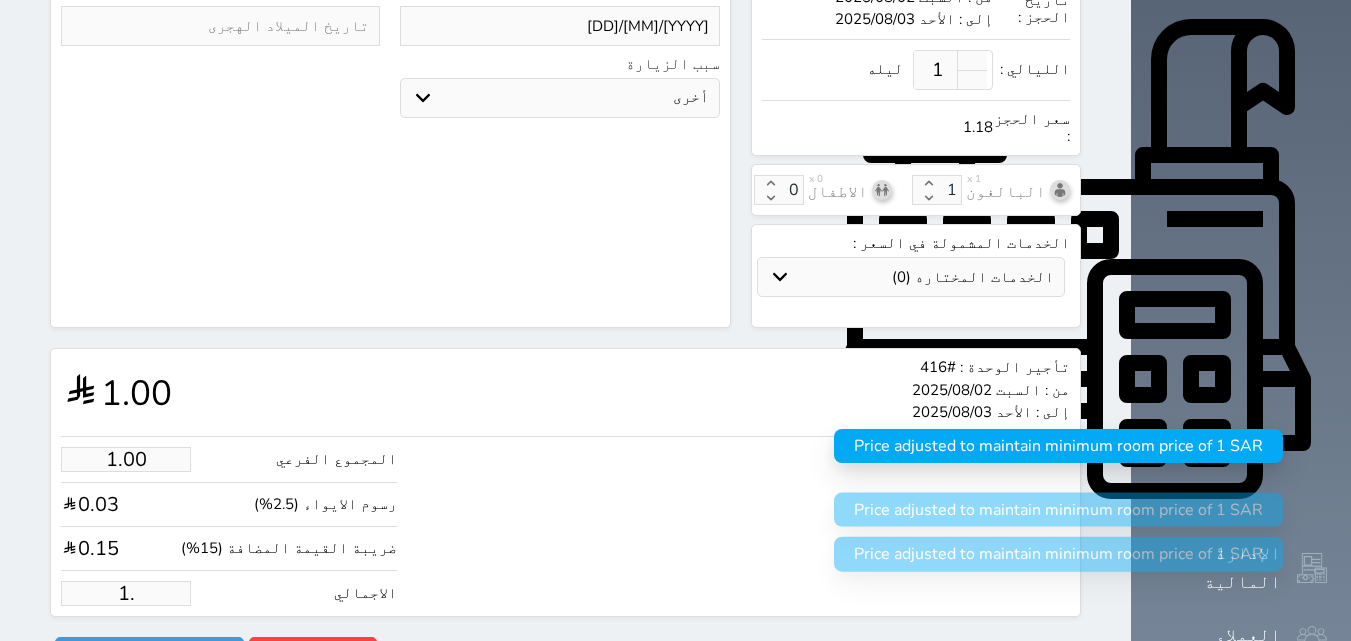 type on "1" 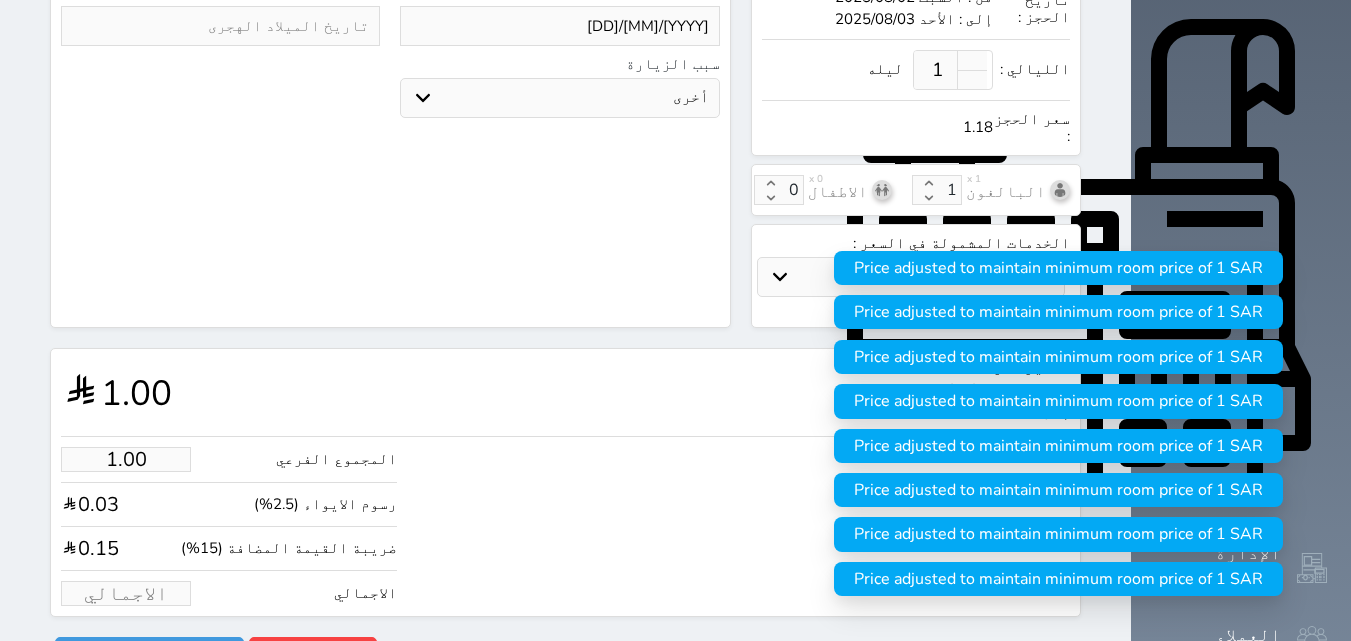 type on "1" 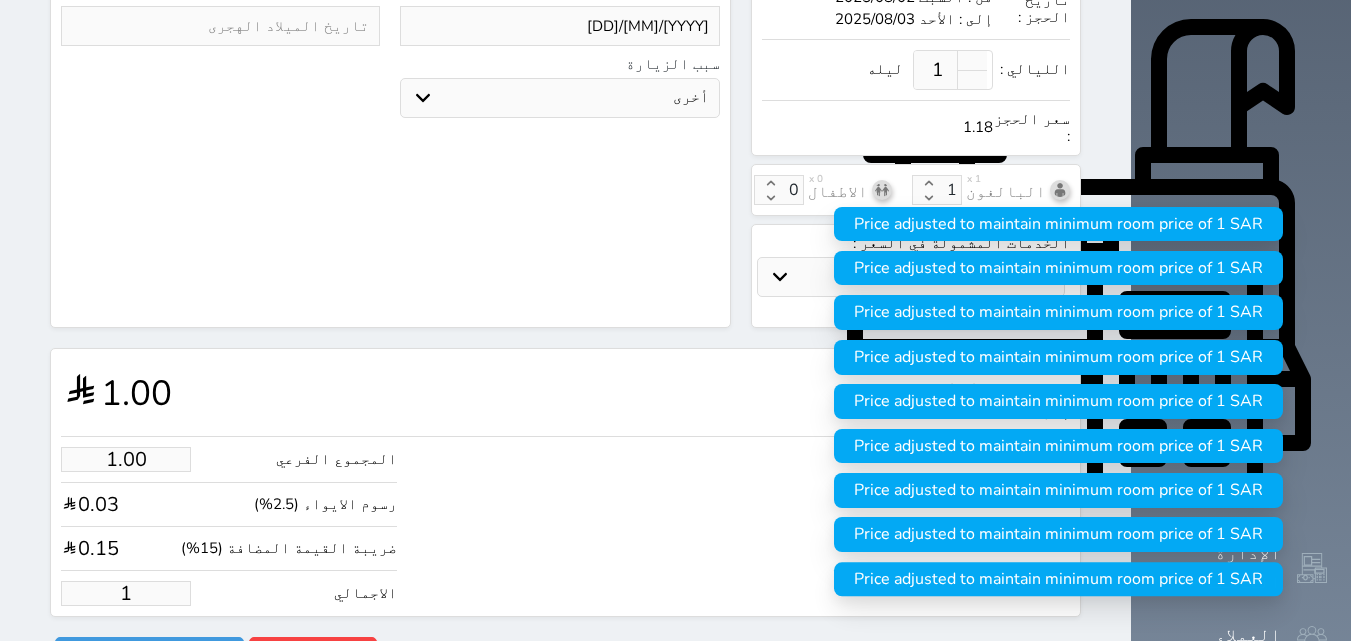 type on "8.48" 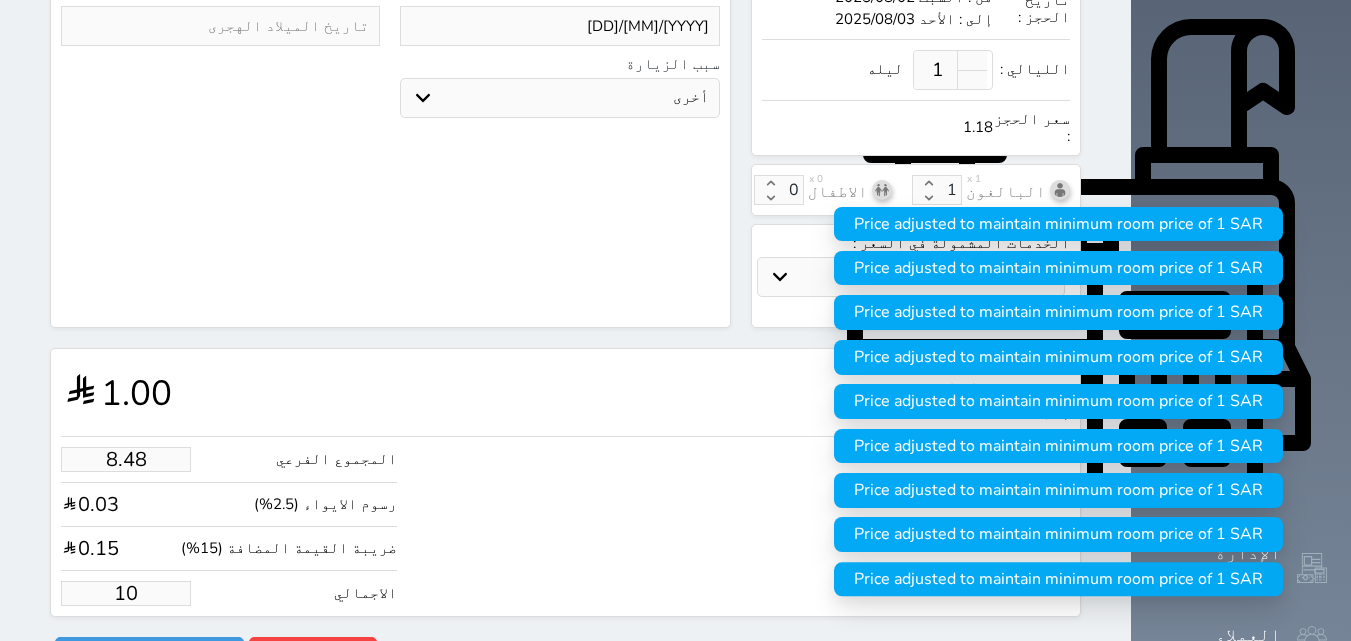 type on "84.84" 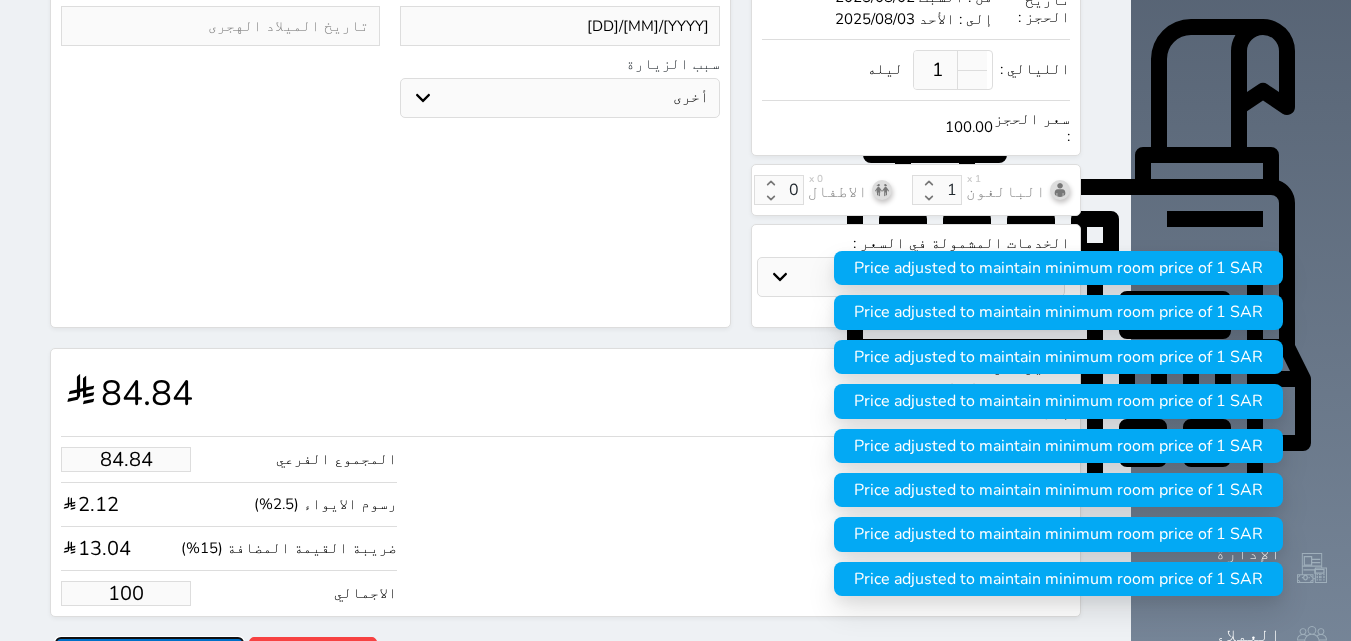 type on "100.00" 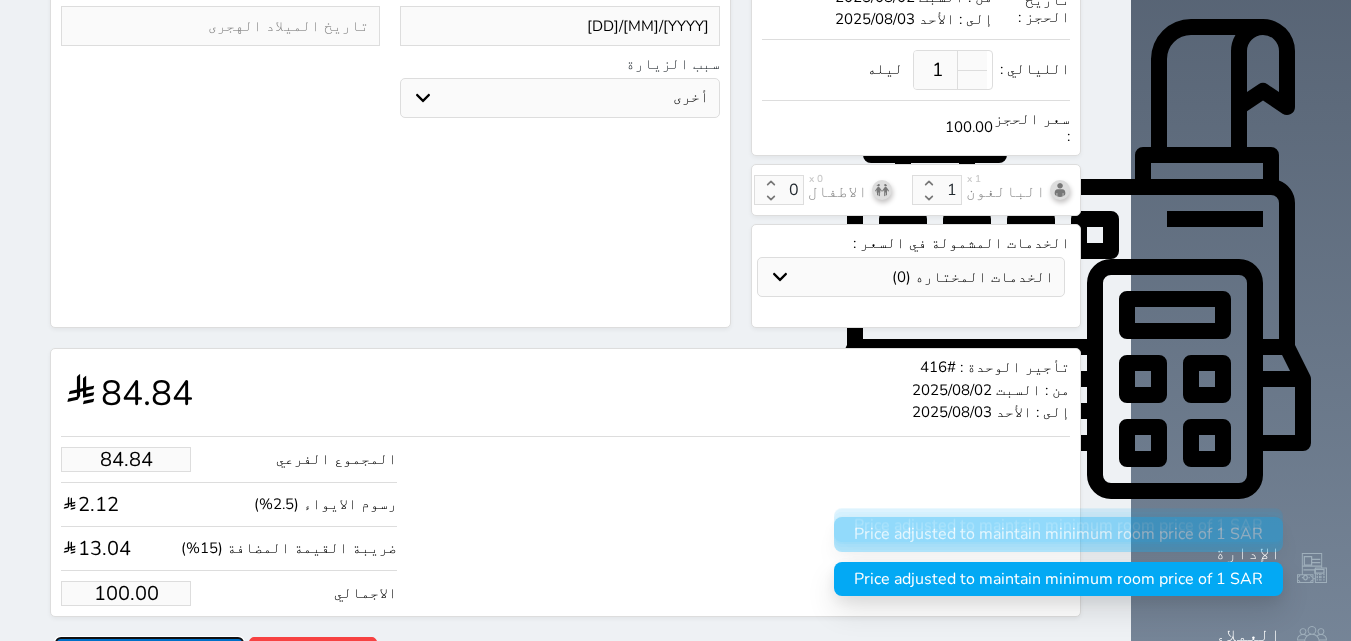 click on "حجز" at bounding box center (149, 654) 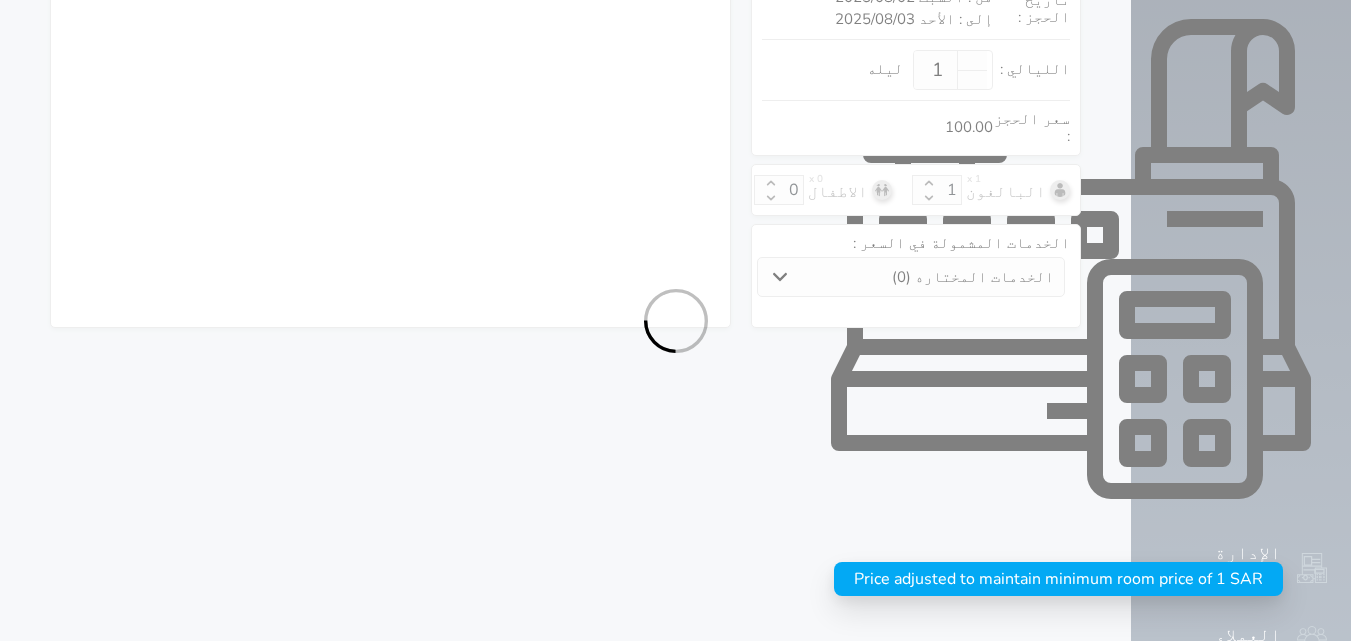 select on "4" 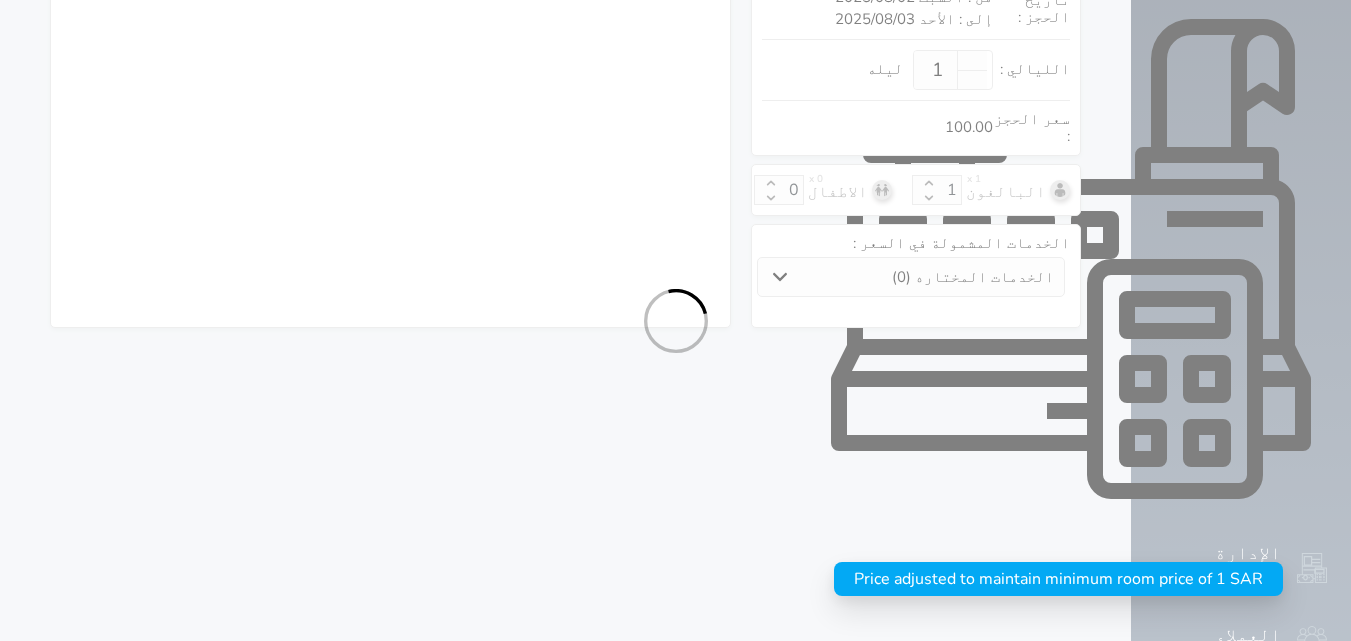 select on "315" 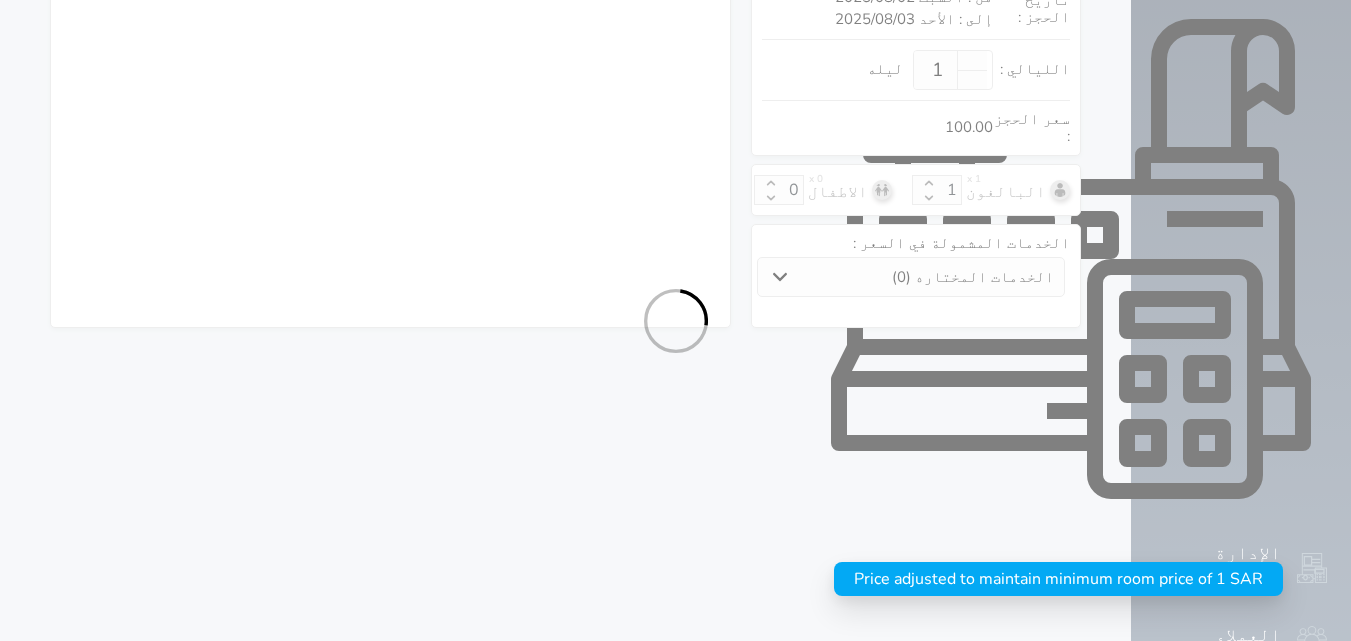 select on "4" 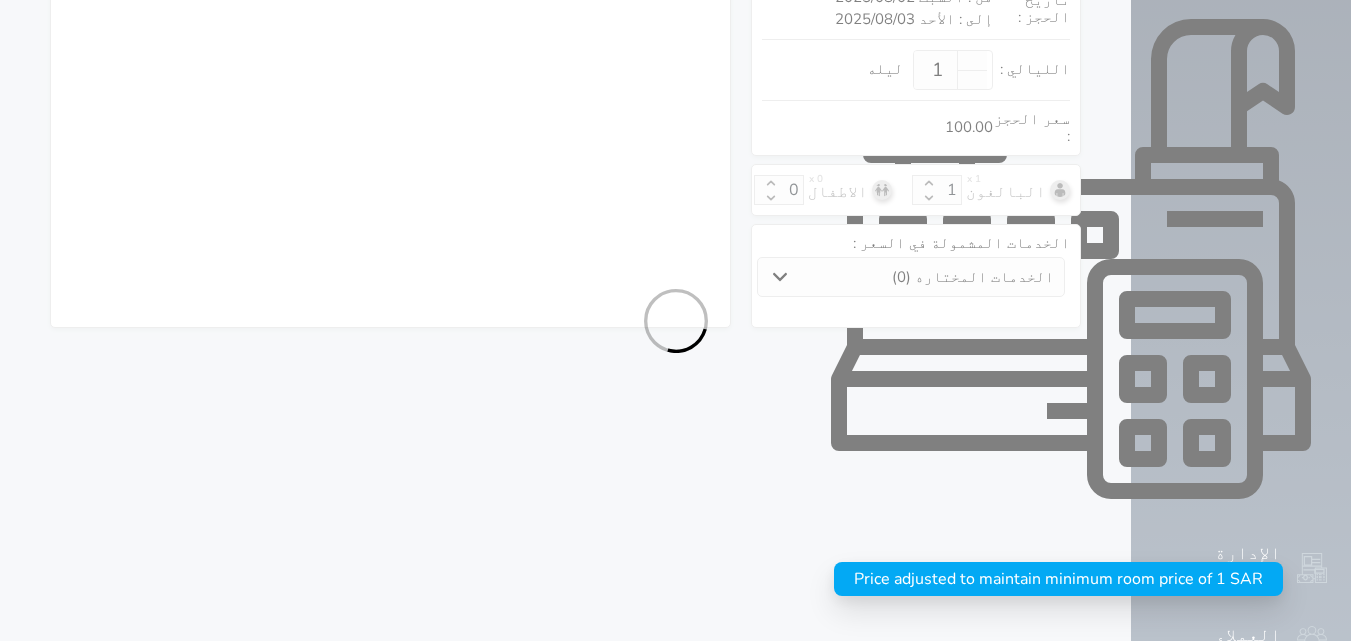 select on "7" 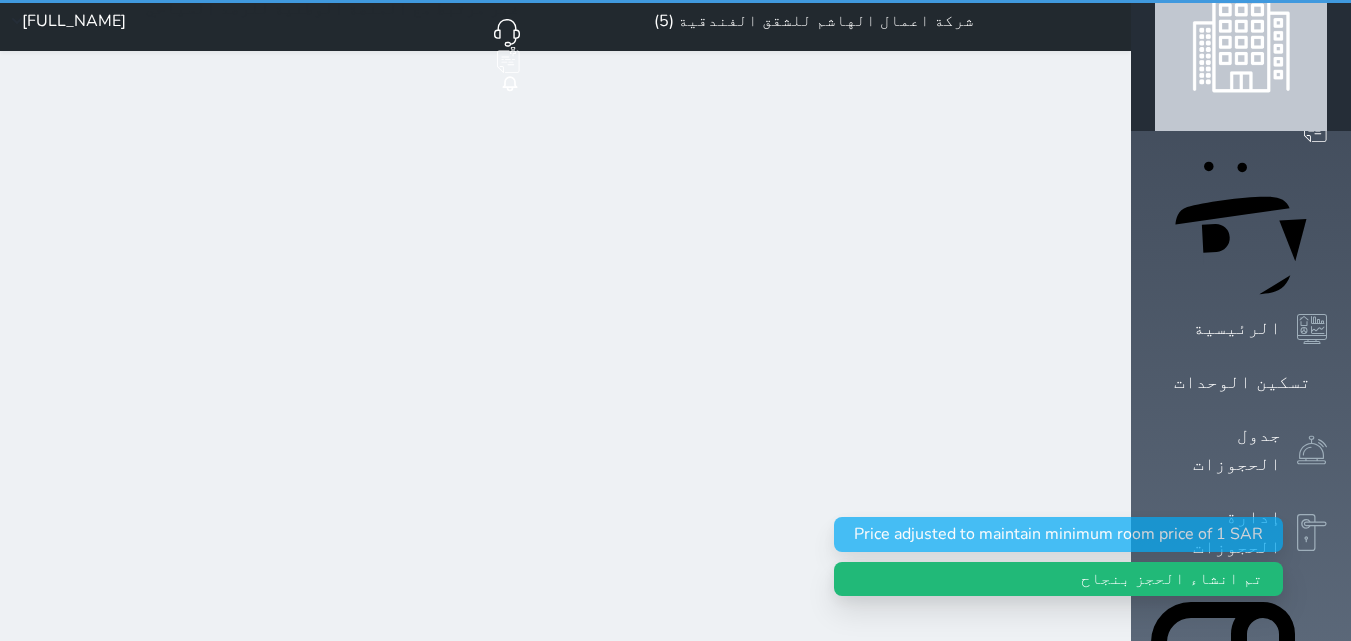 scroll, scrollTop: 0, scrollLeft: 0, axis: both 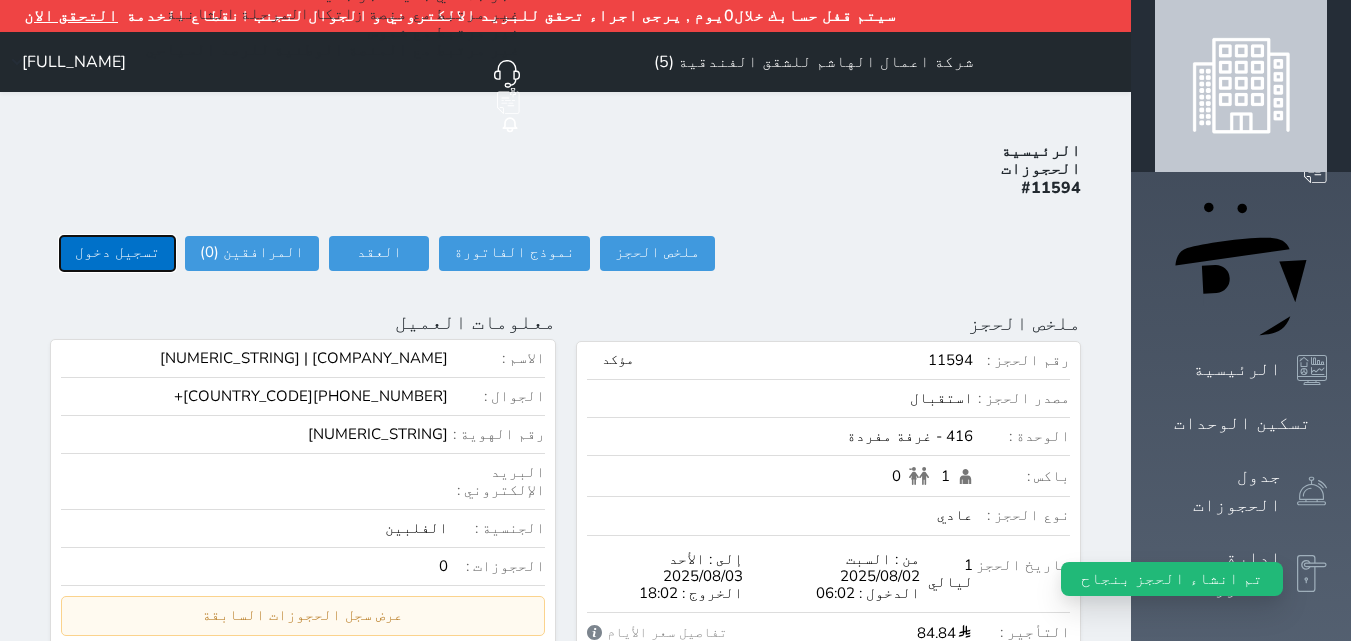 click on "تسجيل دخول" at bounding box center [117, 253] 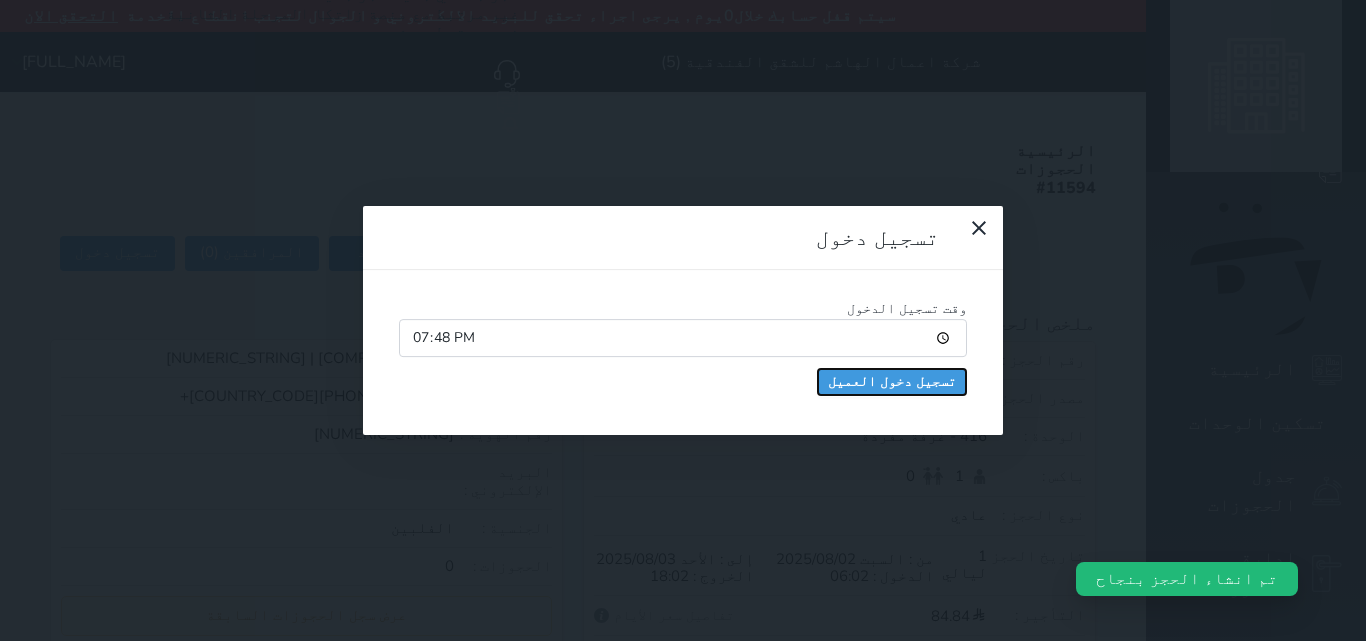click on "تسجيل دخول العميل" at bounding box center (892, 382) 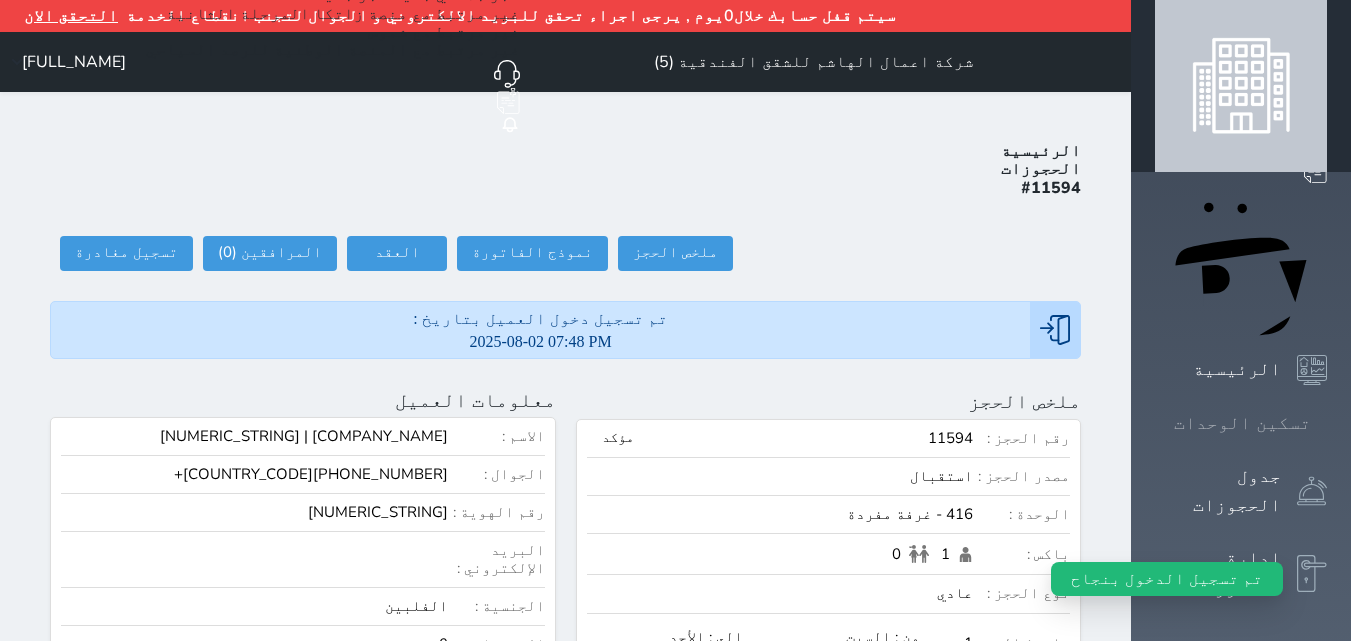click on "تسكين الوحدات" at bounding box center (1242, 423) 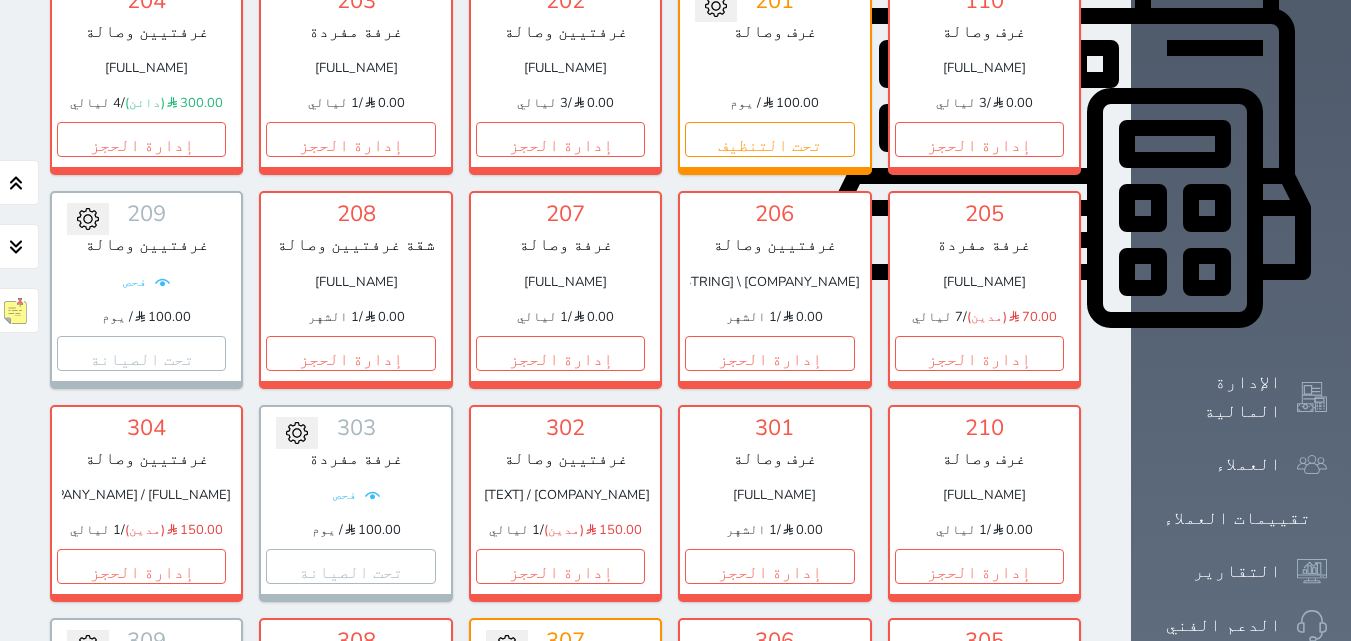 scroll, scrollTop: 900, scrollLeft: 0, axis: vertical 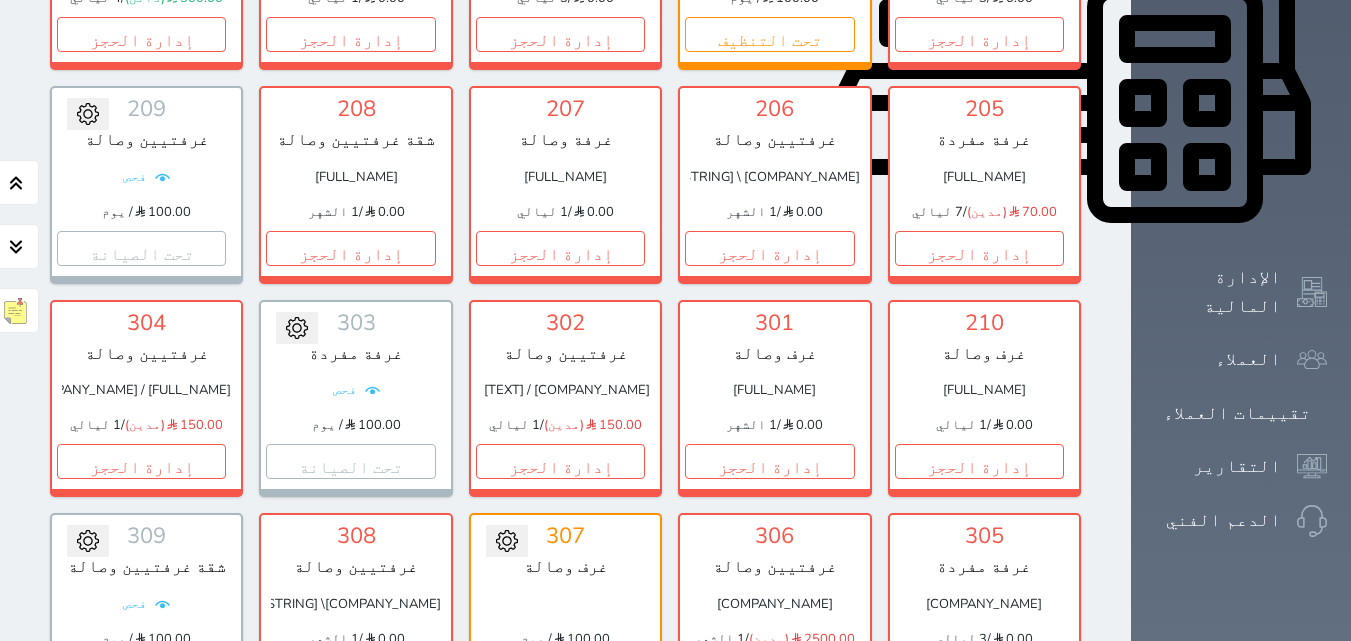 click on "تحت التنظيف" at bounding box center [560, 674] 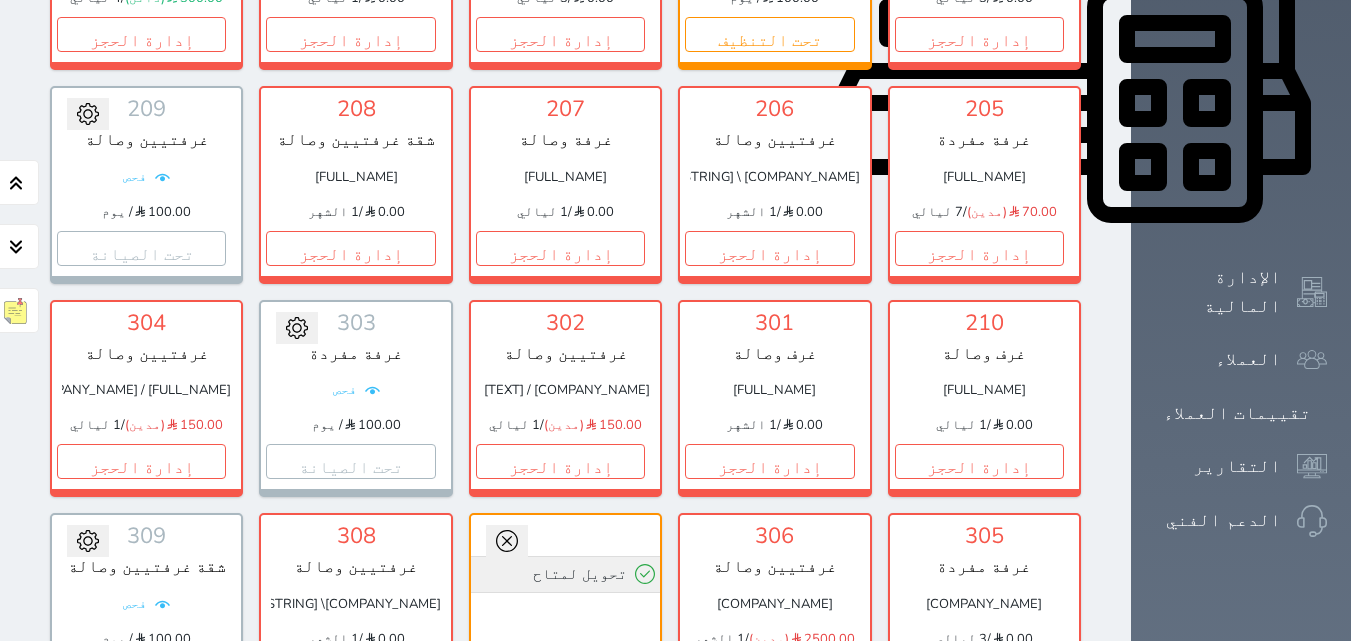 click on "تحويل لمتاح" at bounding box center (565, 574) 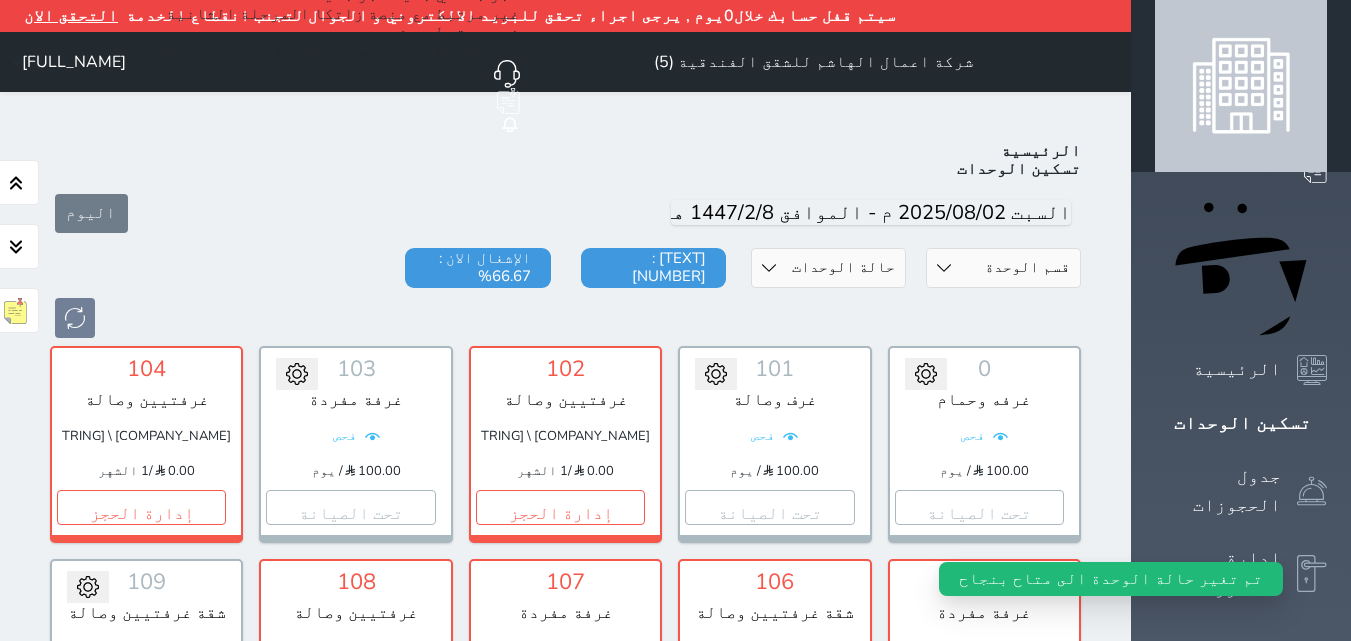 scroll, scrollTop: 300, scrollLeft: 0, axis: vertical 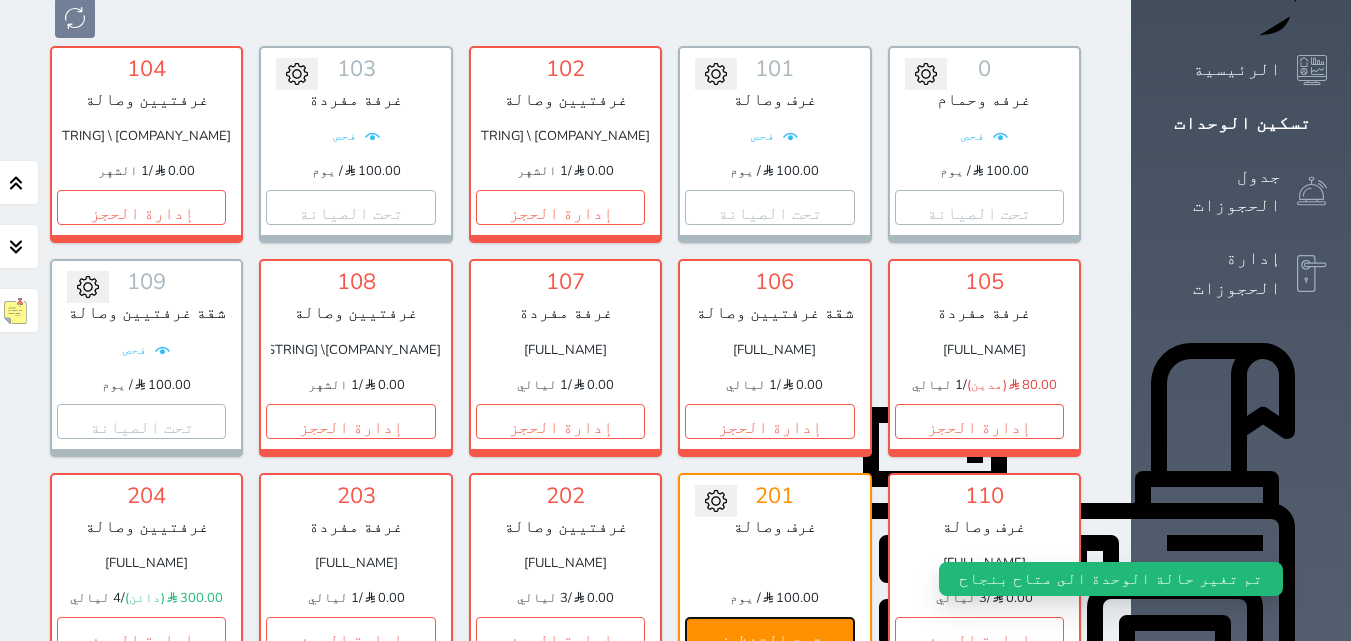 click on "تحت التنظيف" at bounding box center [769, 634] 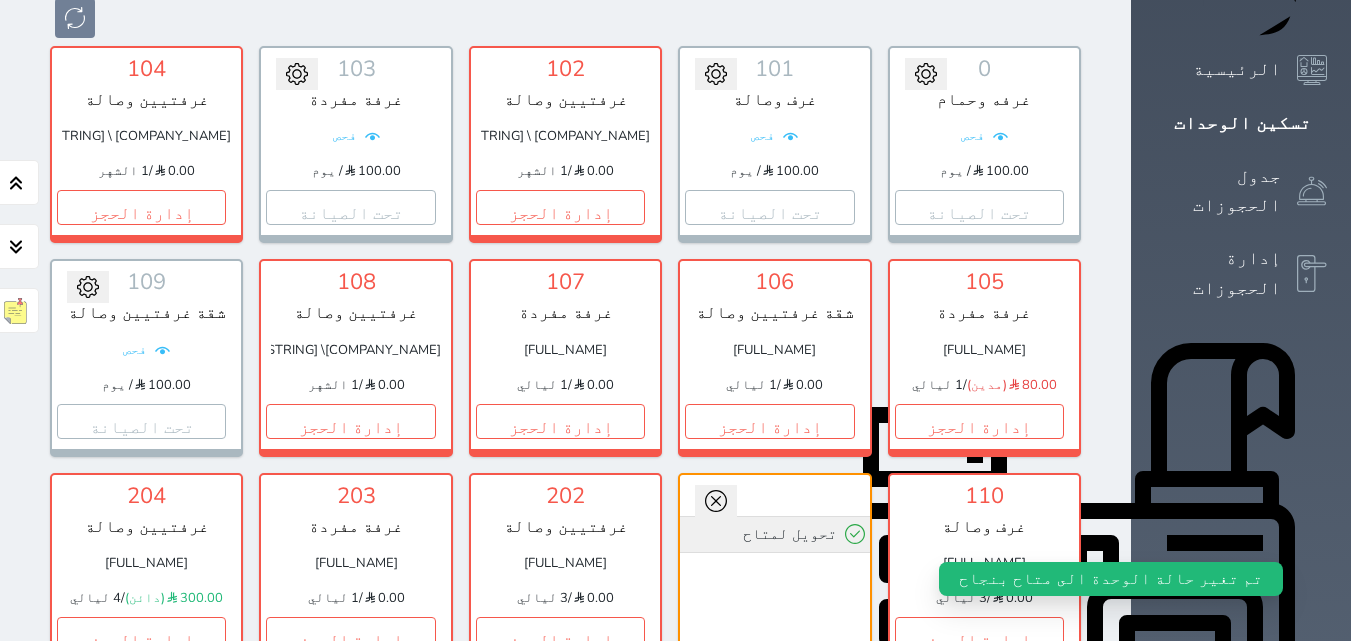 click on "تحويل لمتاح" at bounding box center [774, 534] 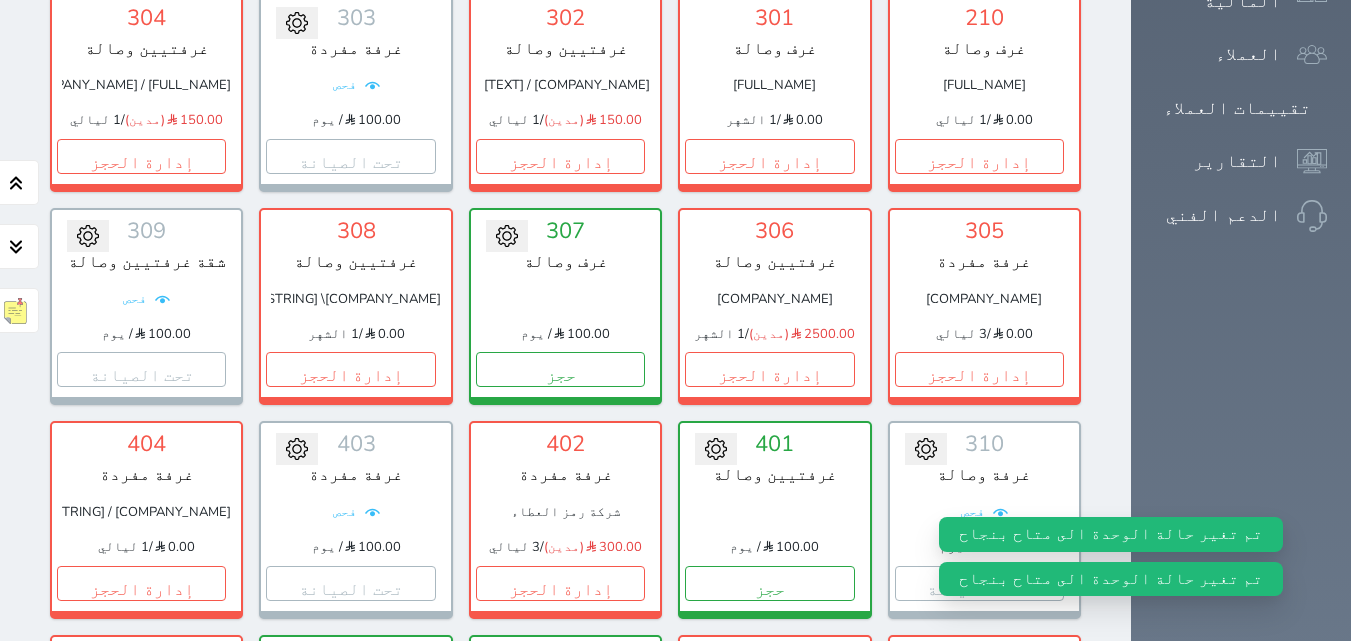 scroll, scrollTop: 1500, scrollLeft: 0, axis: vertical 